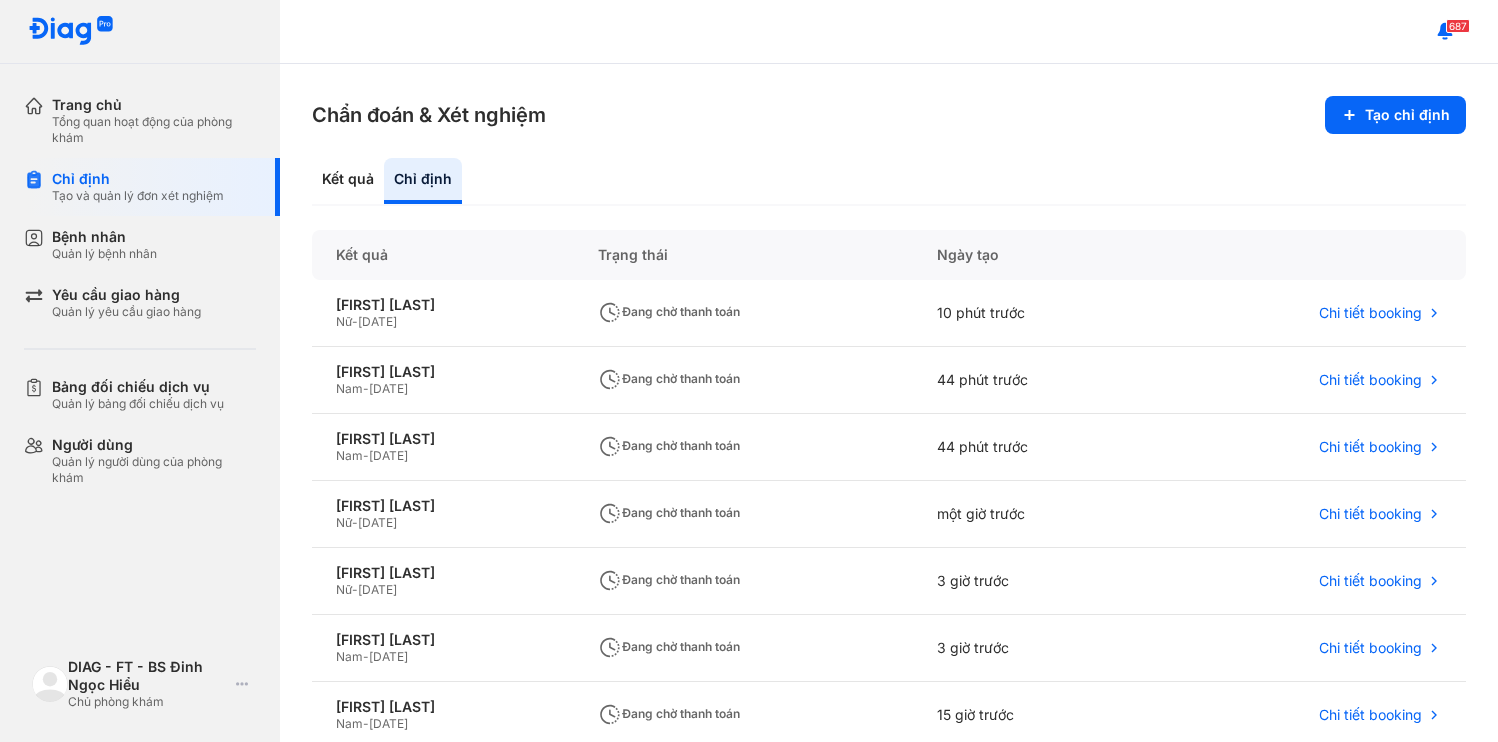 scroll, scrollTop: 0, scrollLeft: 0, axis: both 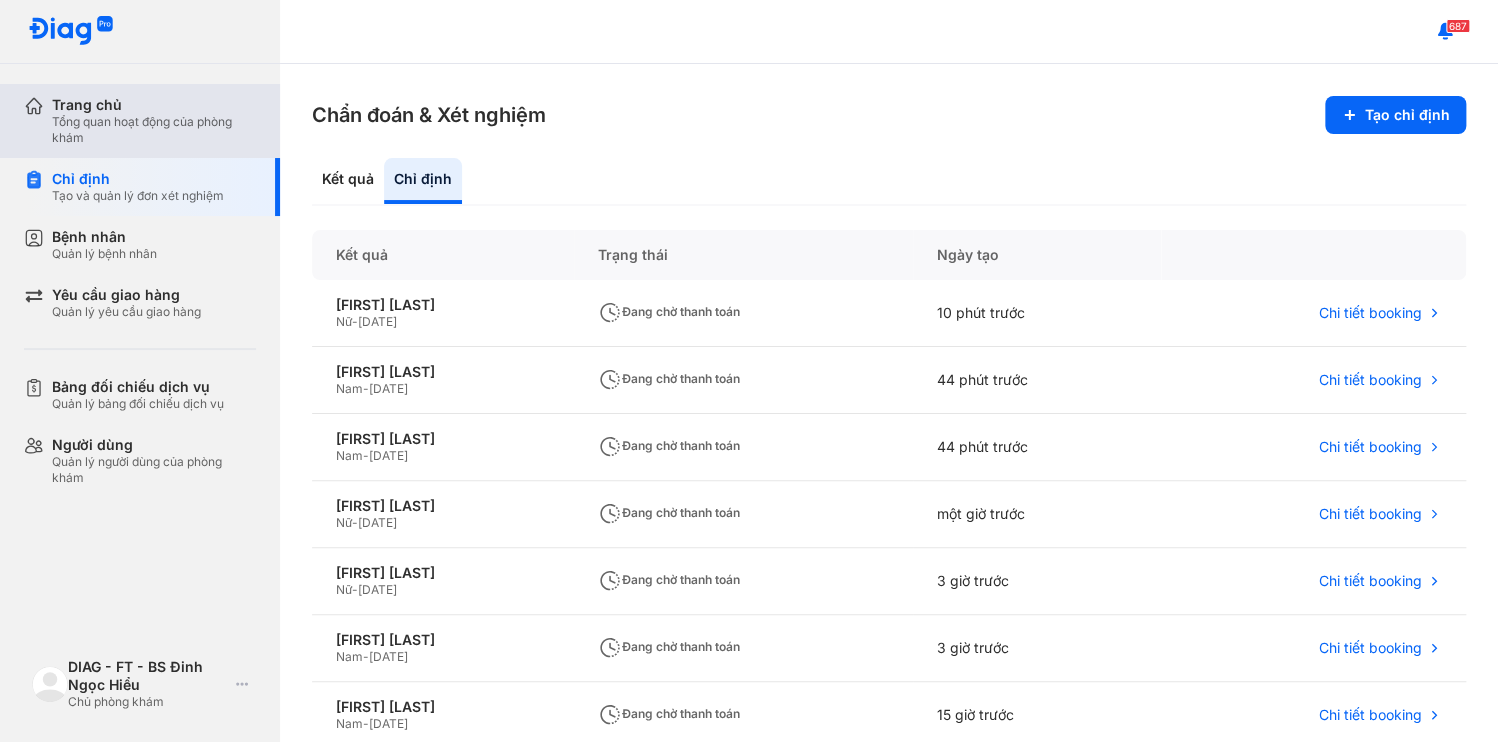 click on "Trang chủ" at bounding box center [154, 105] 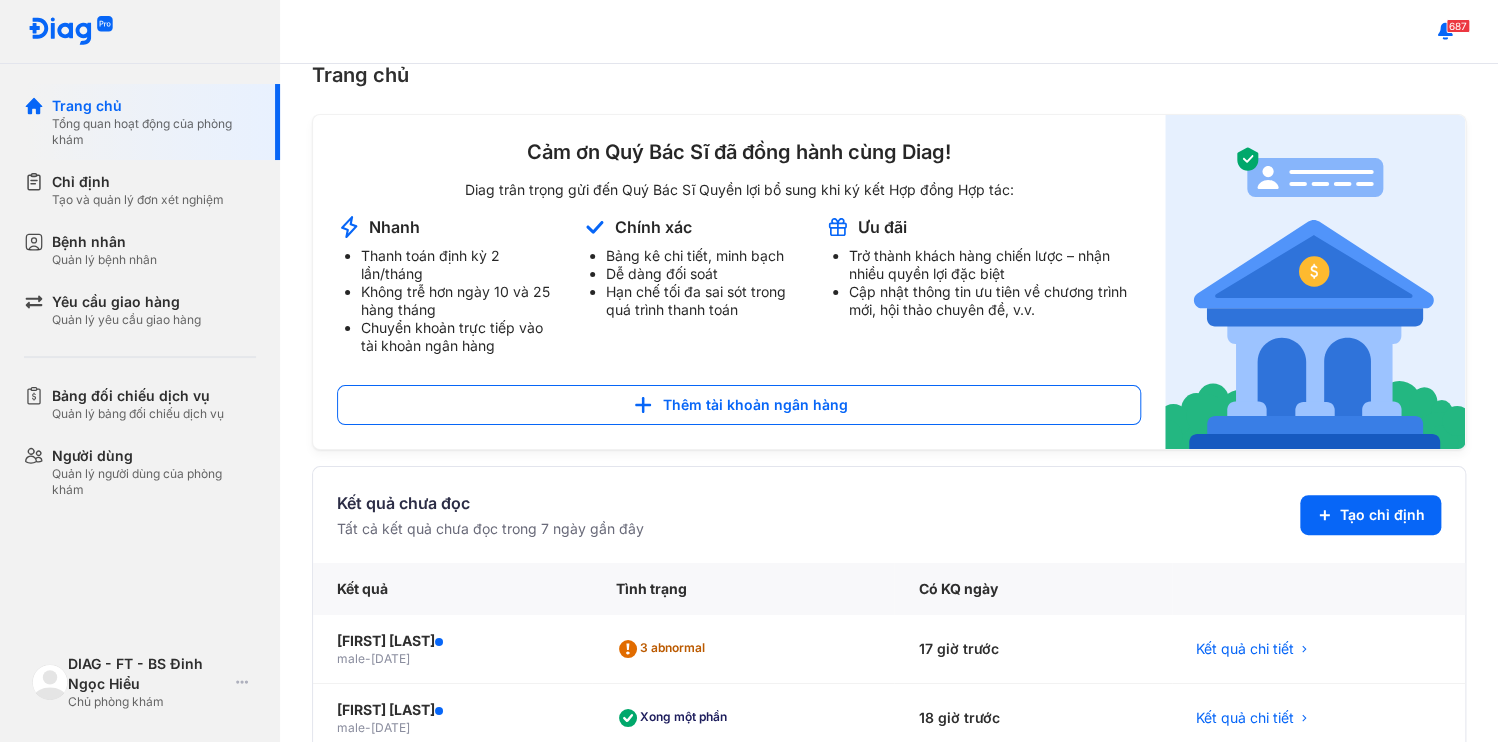 scroll, scrollTop: 0, scrollLeft: 0, axis: both 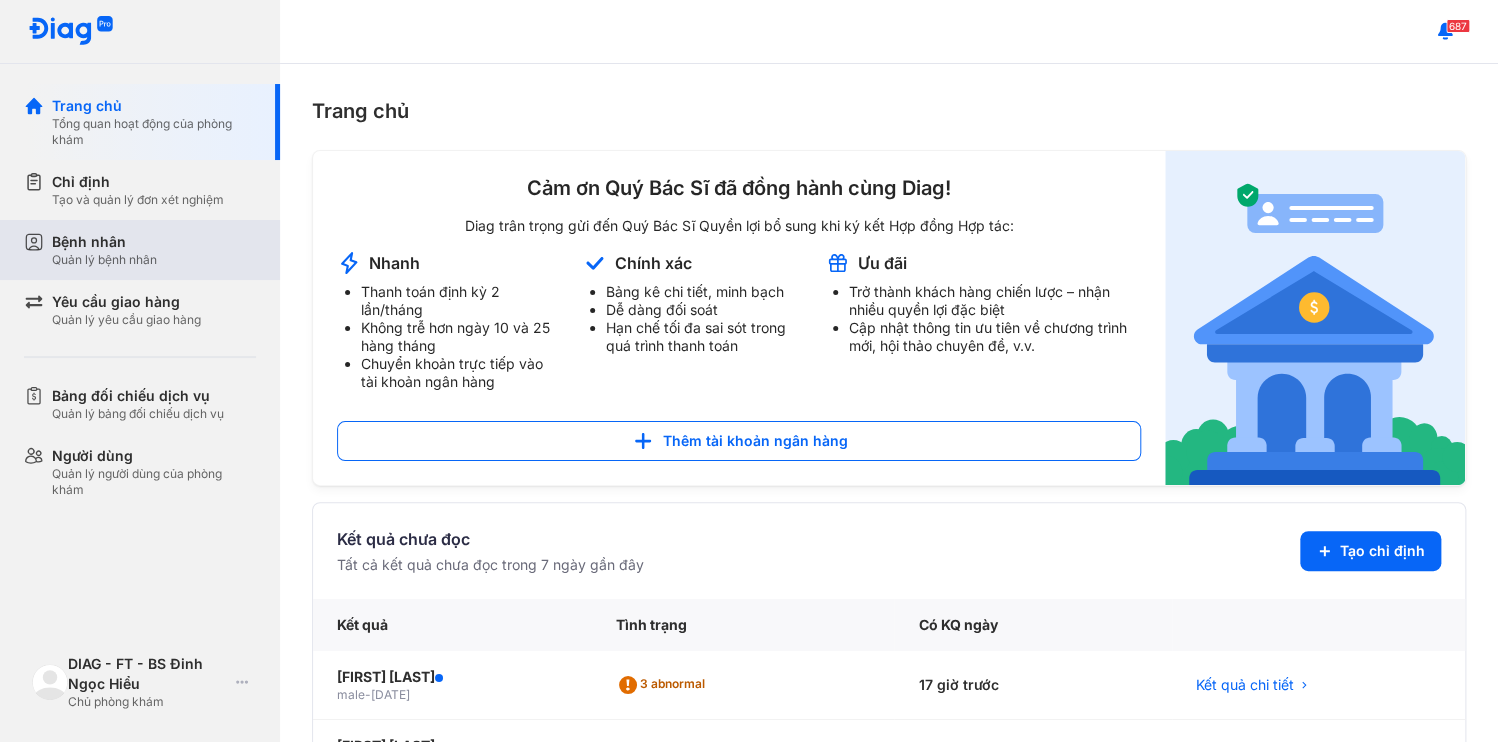 click on "Bệnh nhân" at bounding box center [104, 242] 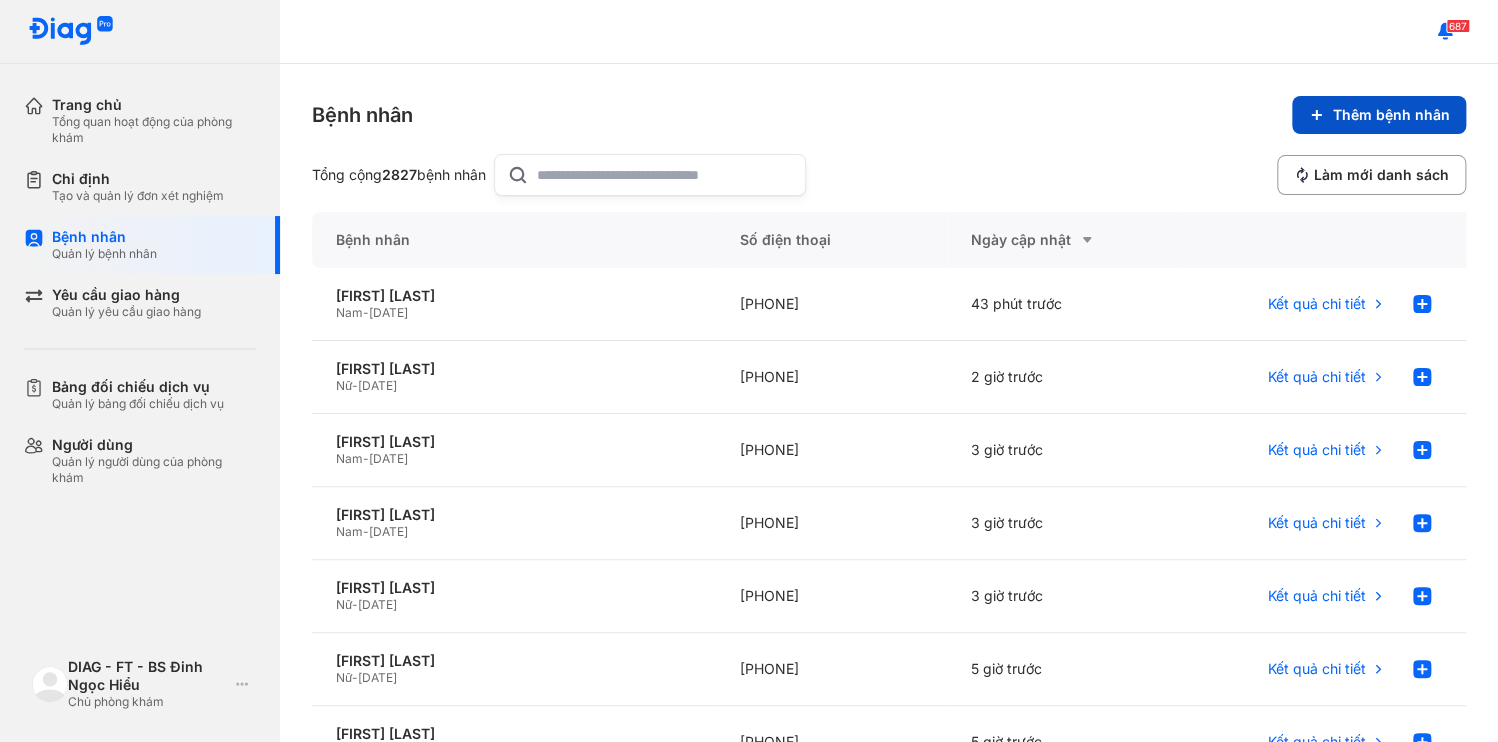 click on "Thêm bệnh nhân" at bounding box center (1379, 115) 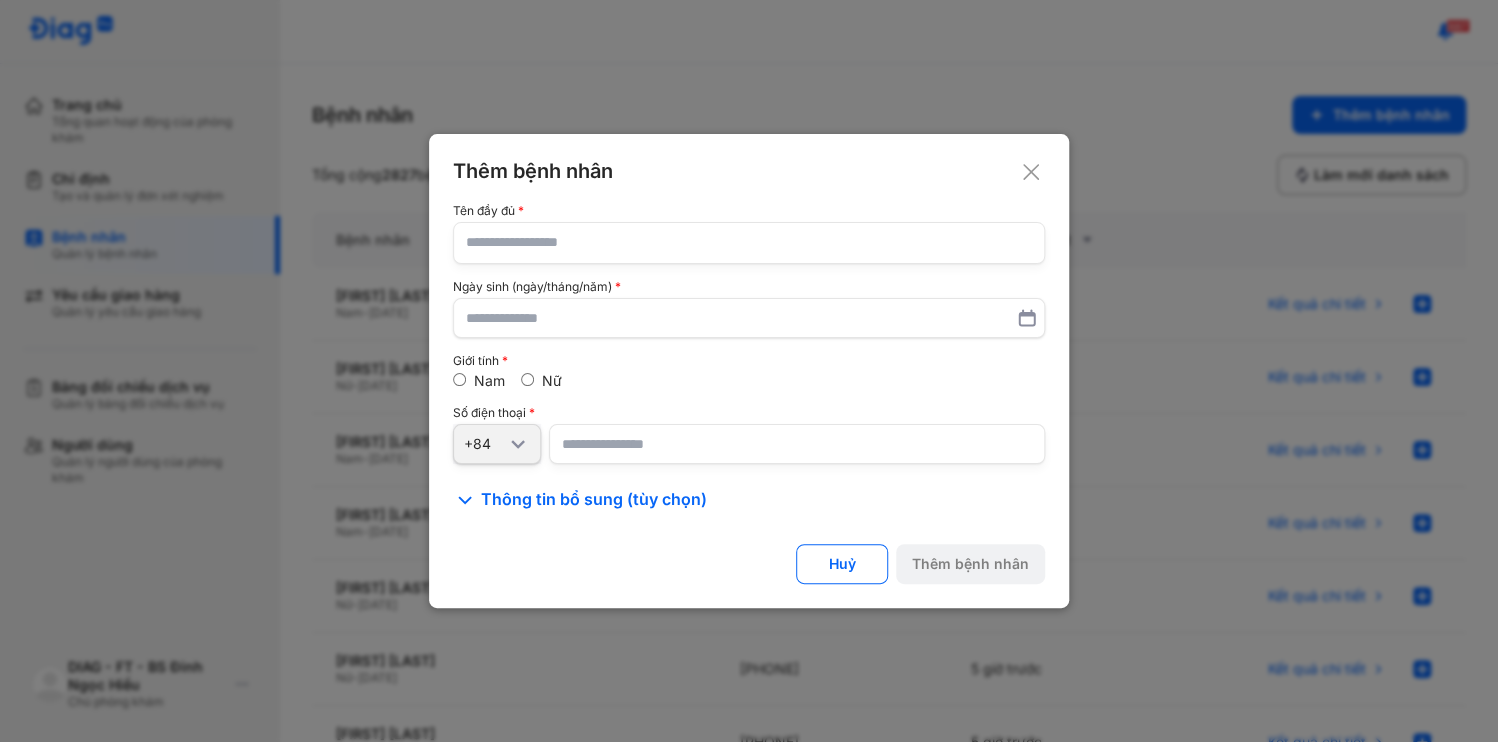 type 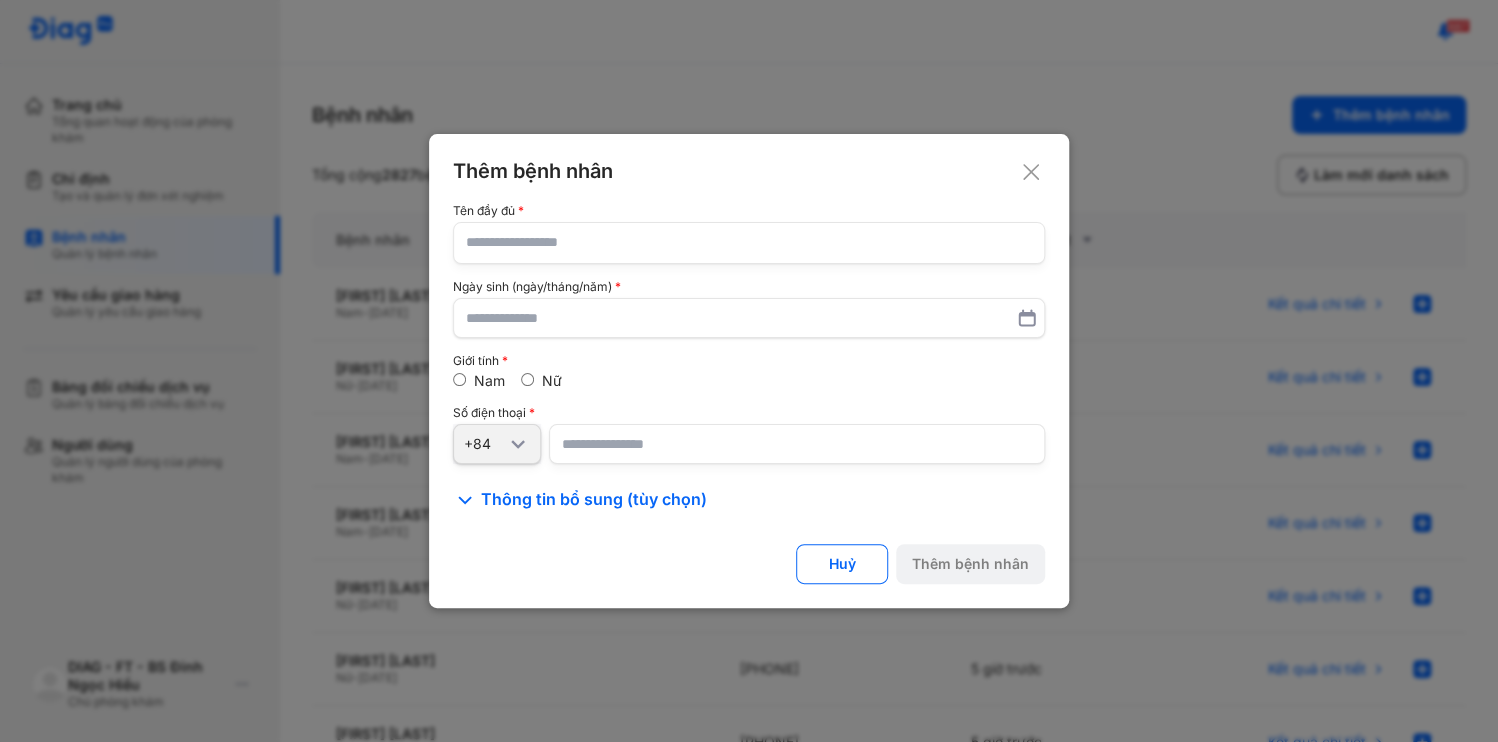 click 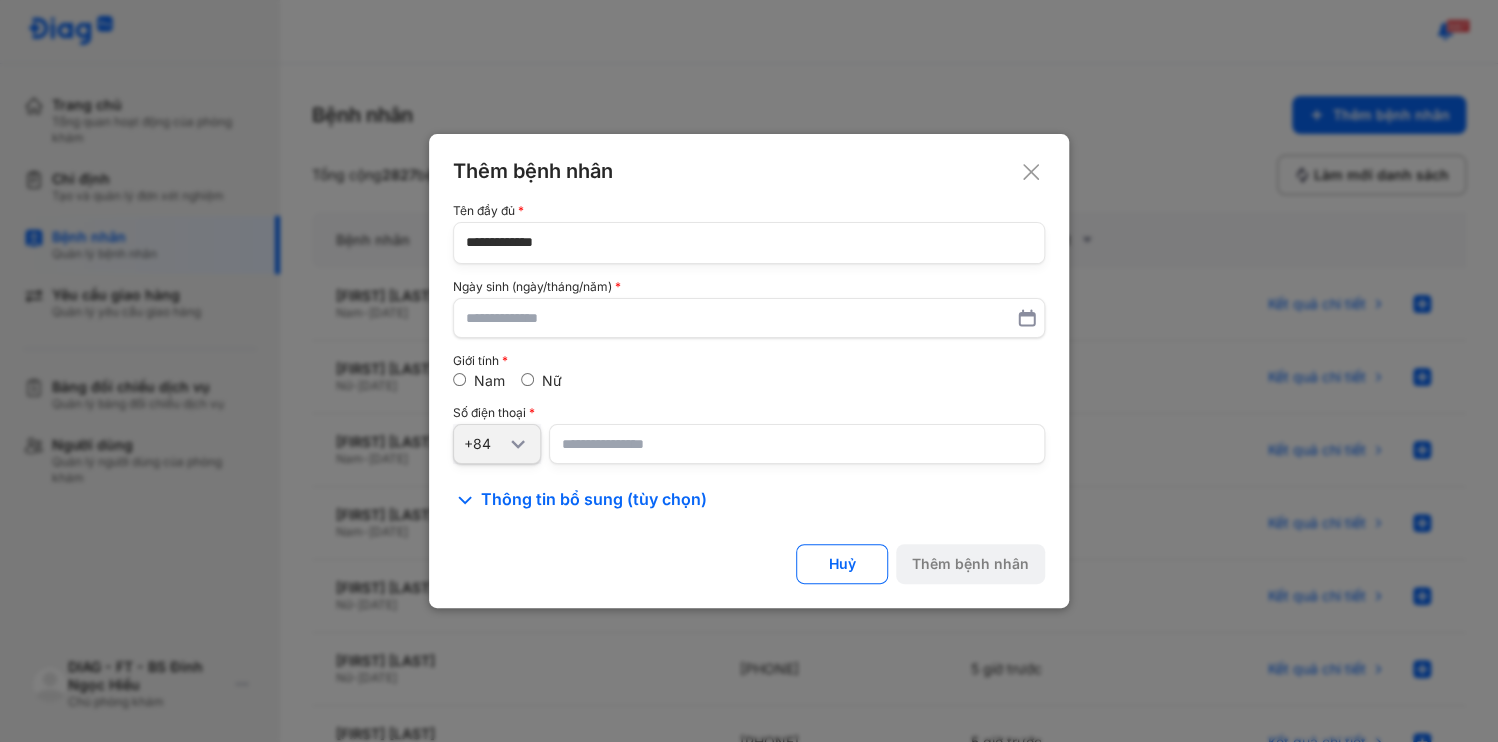 type on "**********" 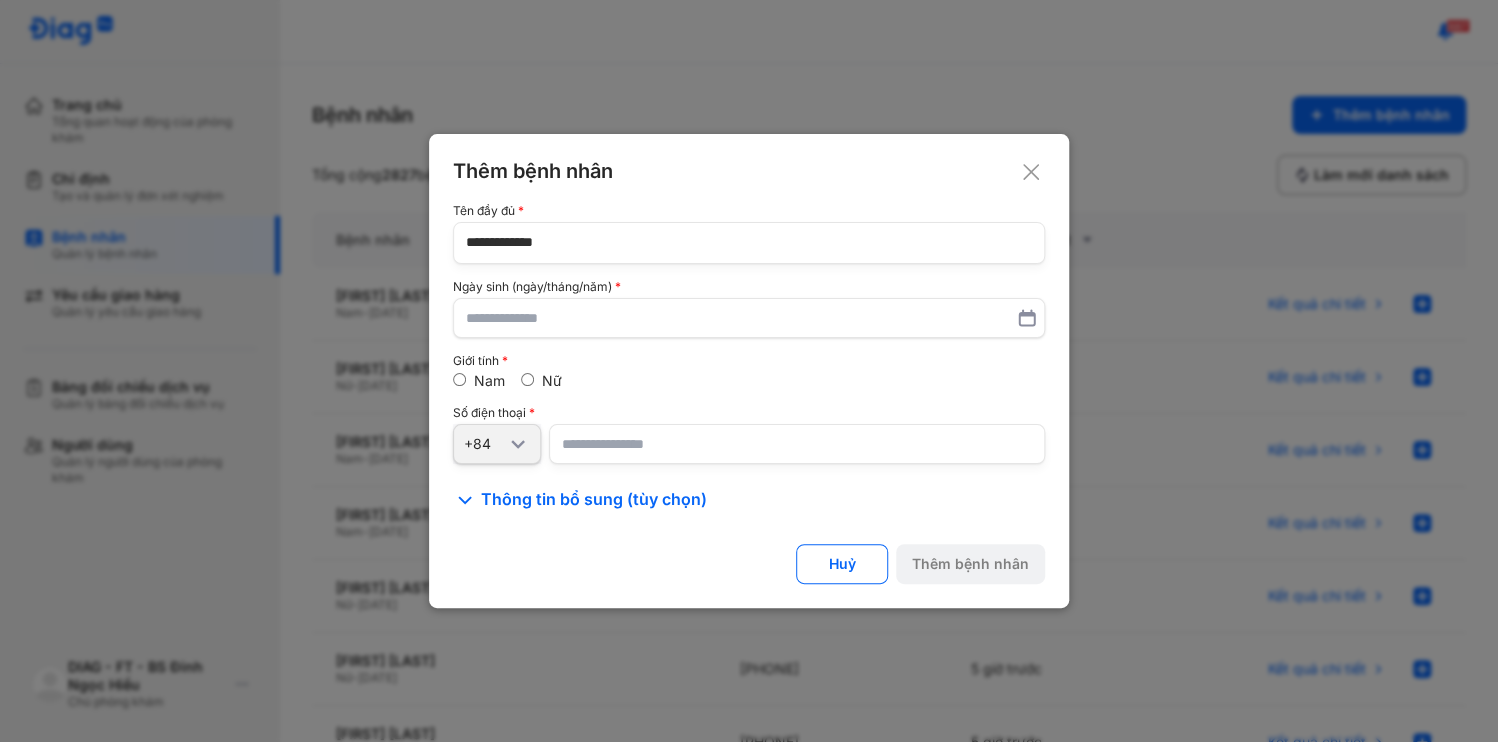 drag, startPoint x: 574, startPoint y: 423, endPoint x: 567, endPoint y: 393, distance: 30.805843 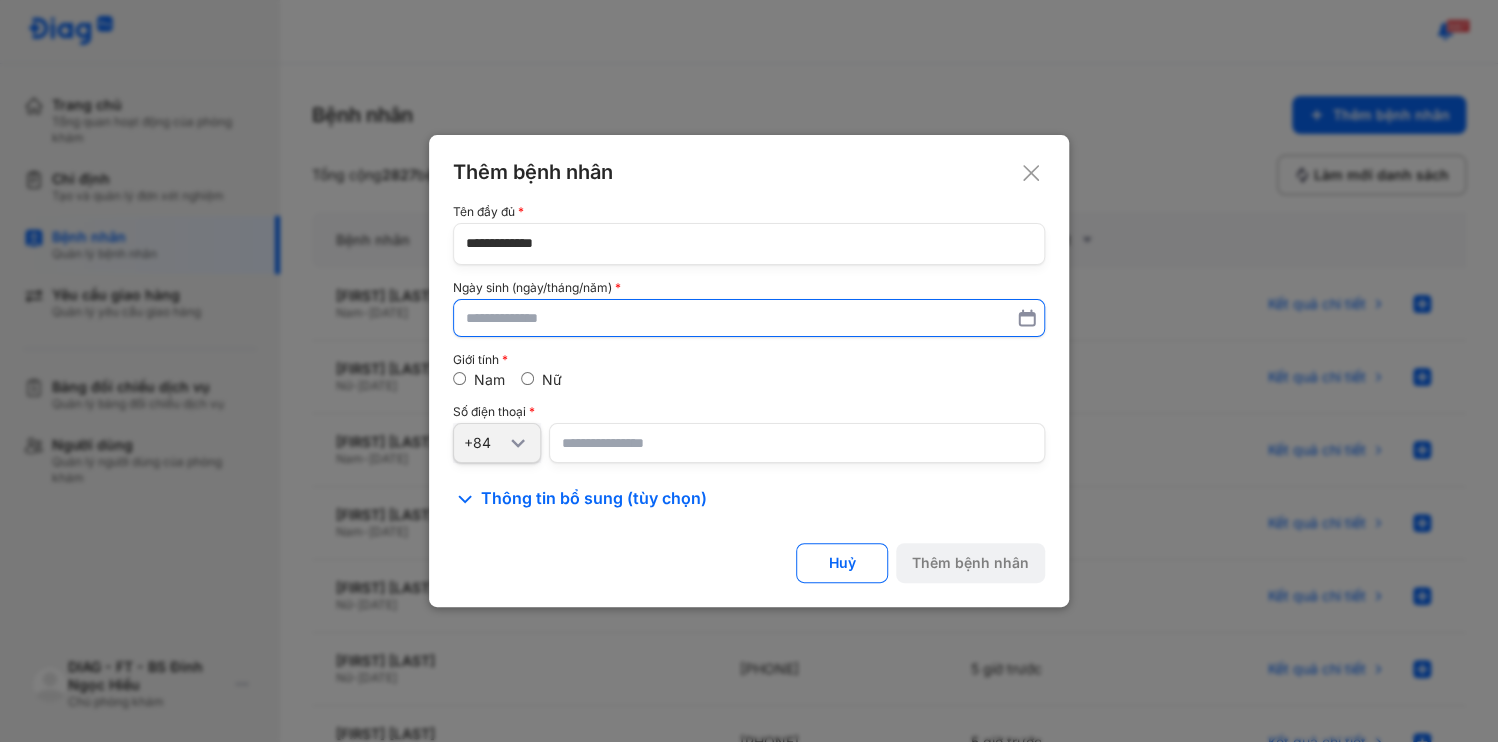 click at bounding box center (749, 318) 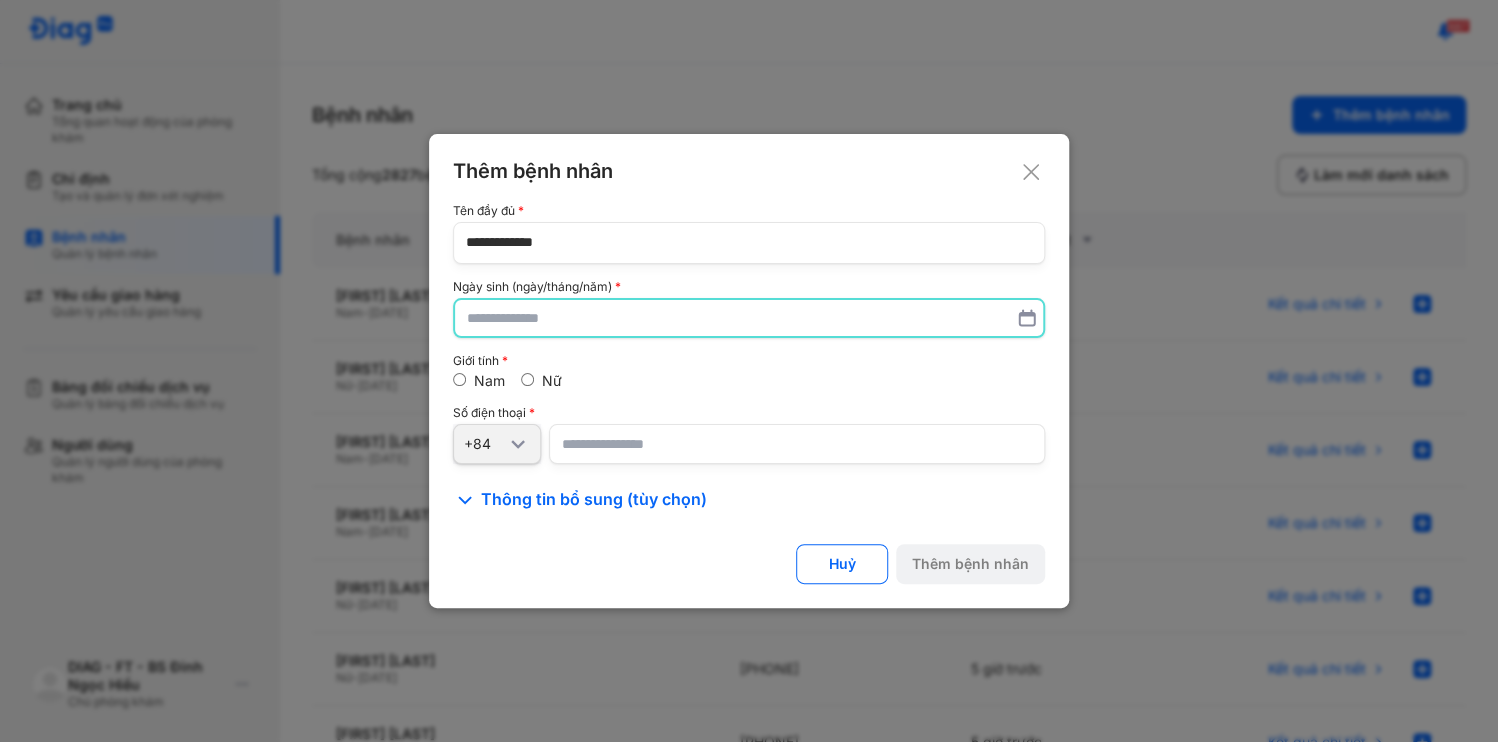 paste on "**********" 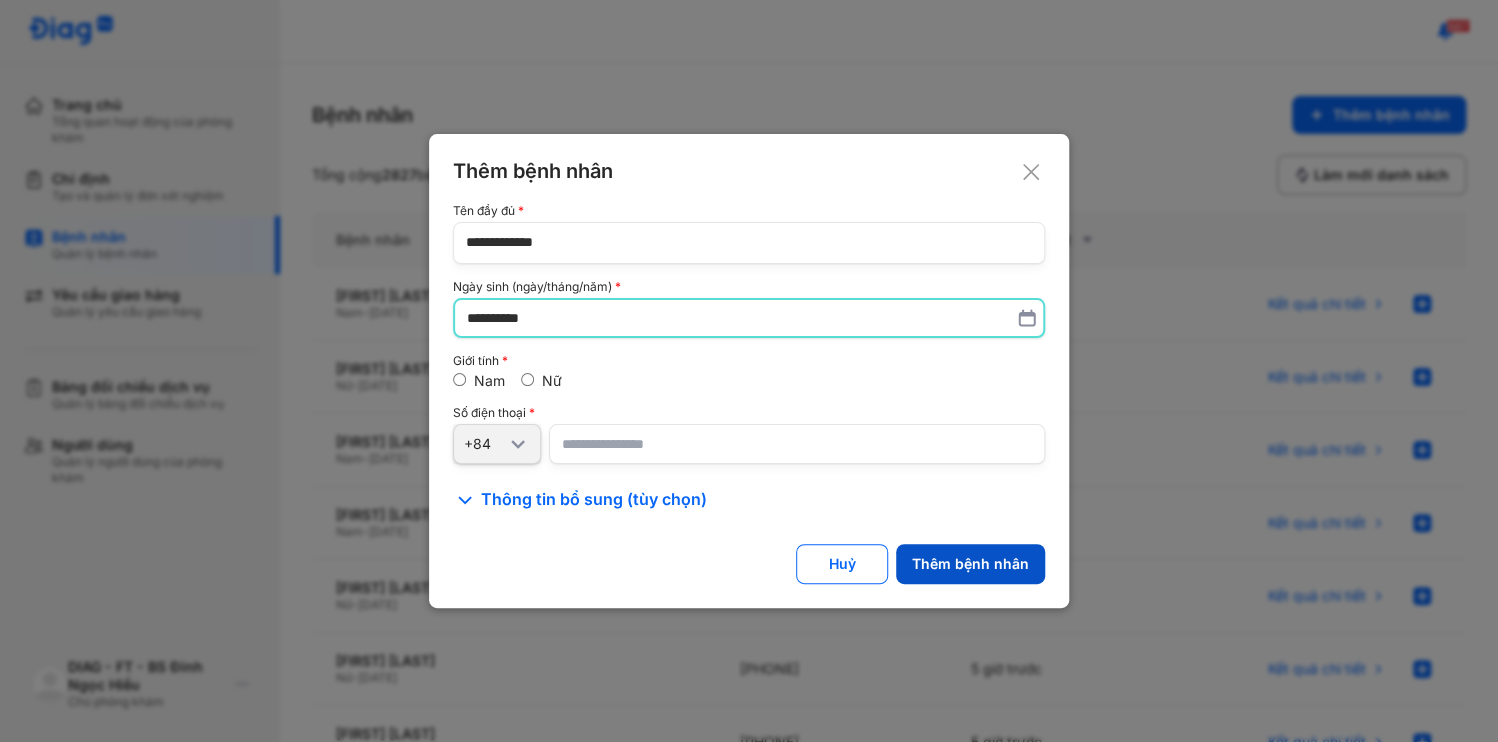 type on "**********" 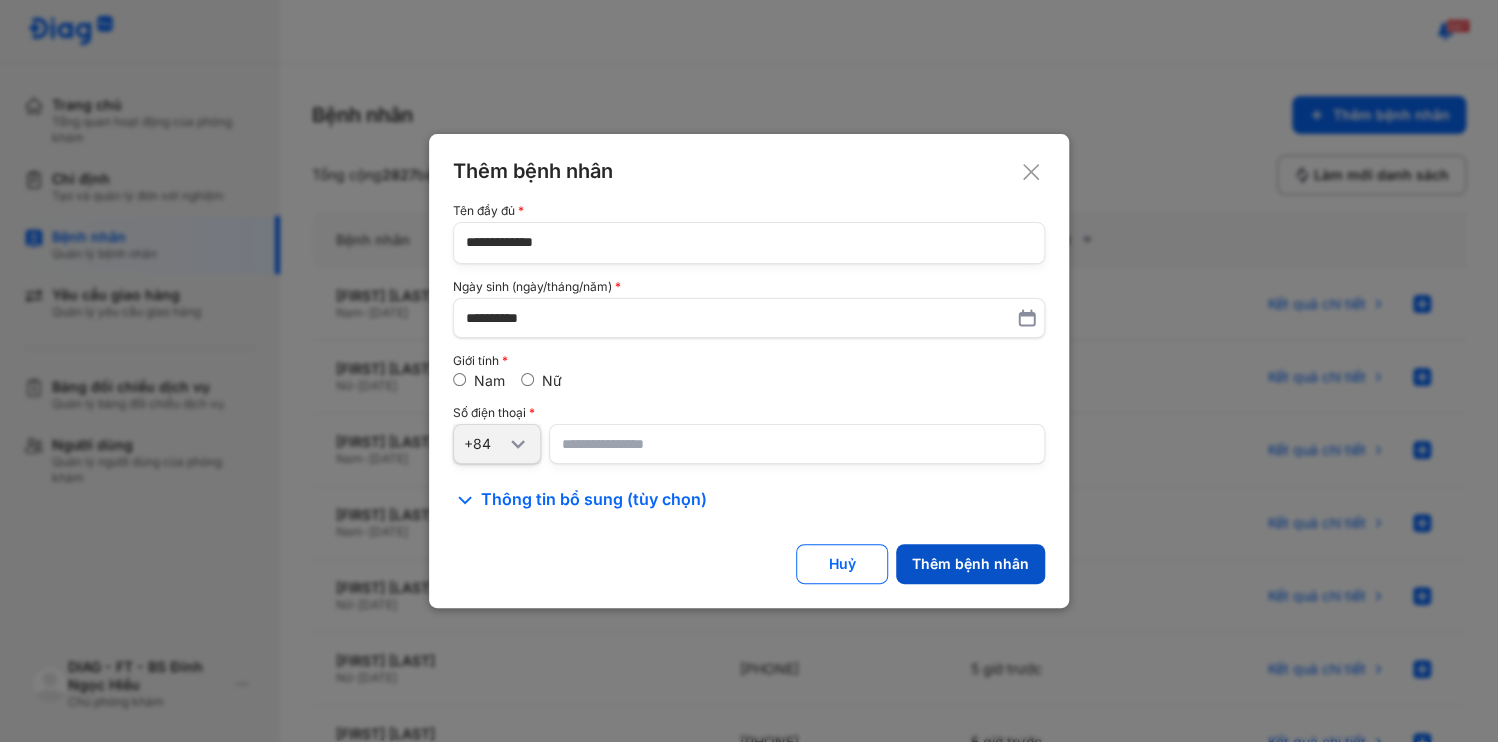 click on "Thêm bệnh nhân" 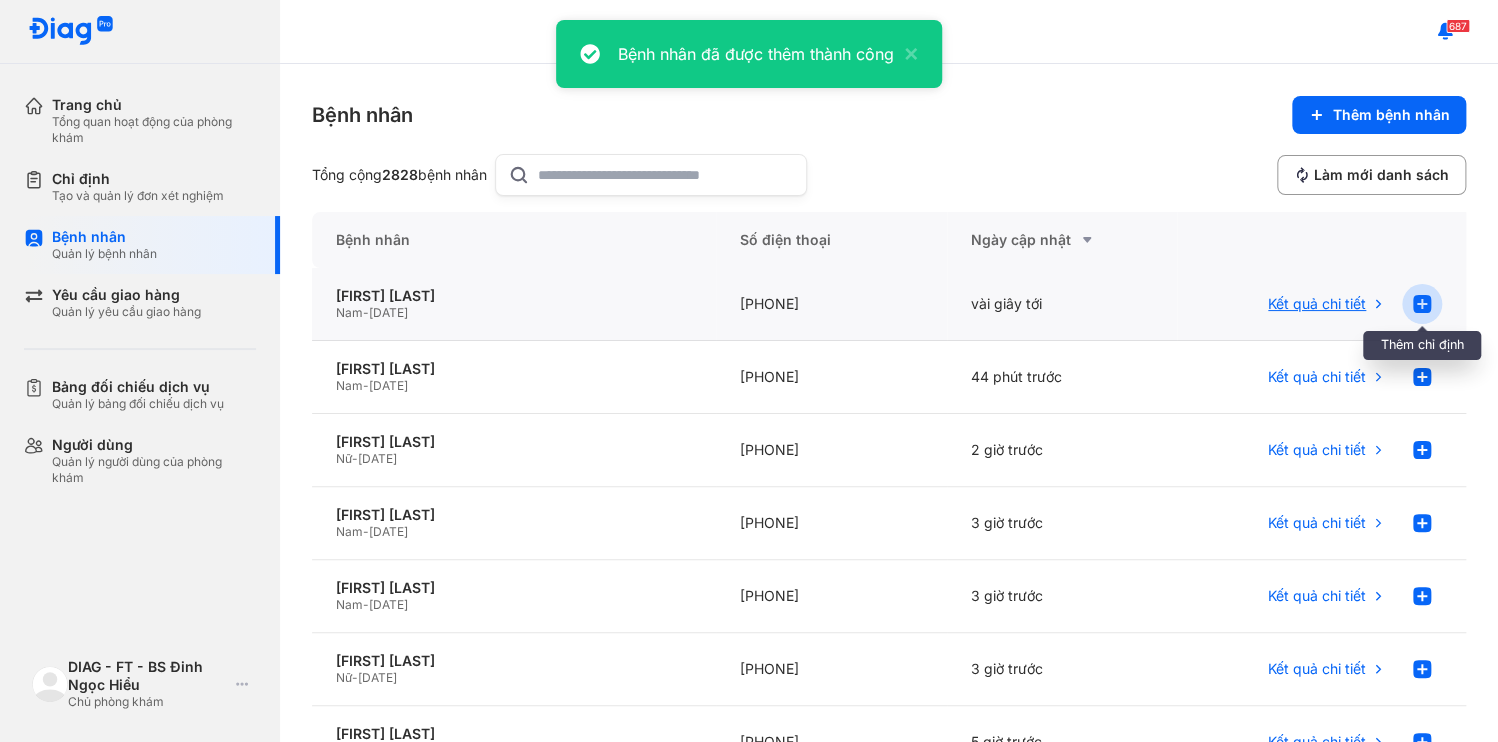 click 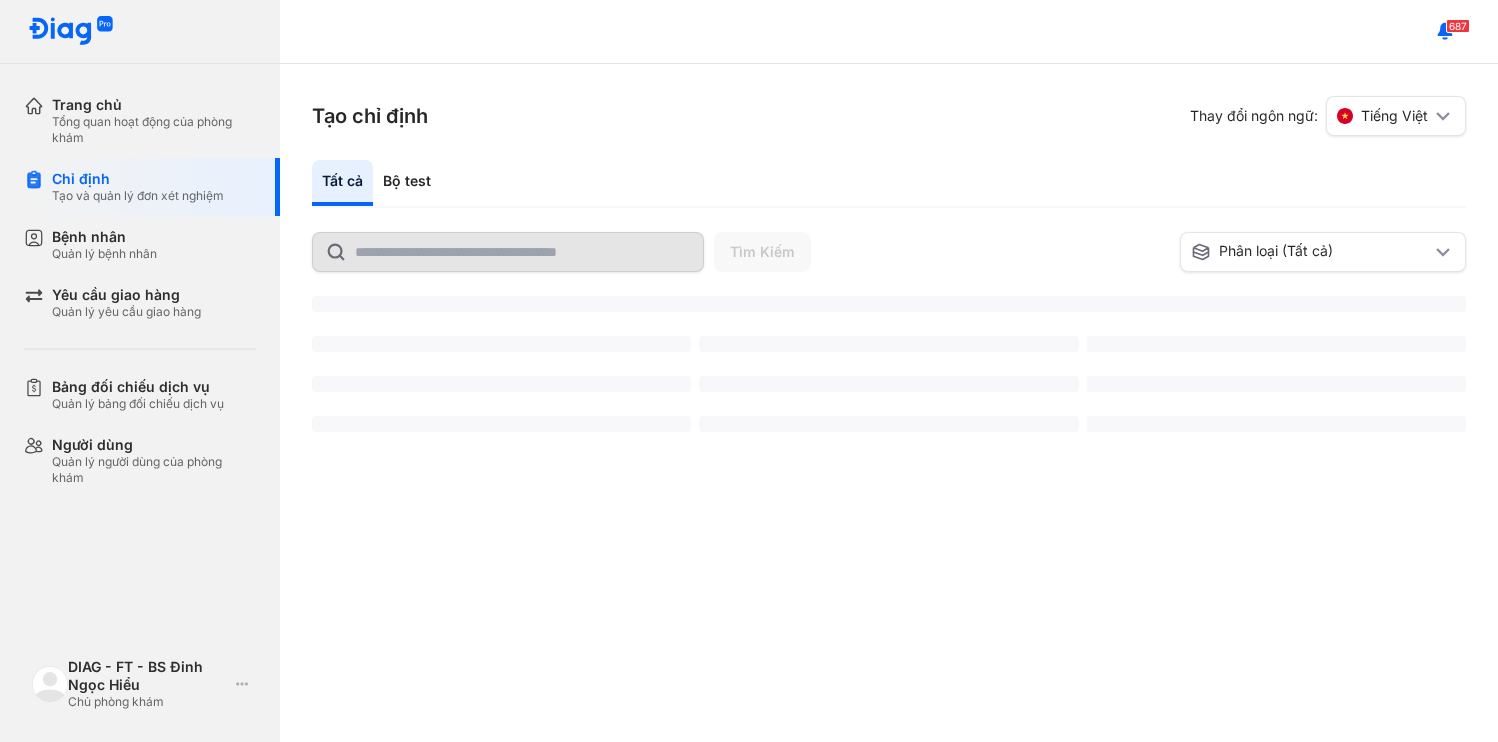 scroll, scrollTop: 0, scrollLeft: 0, axis: both 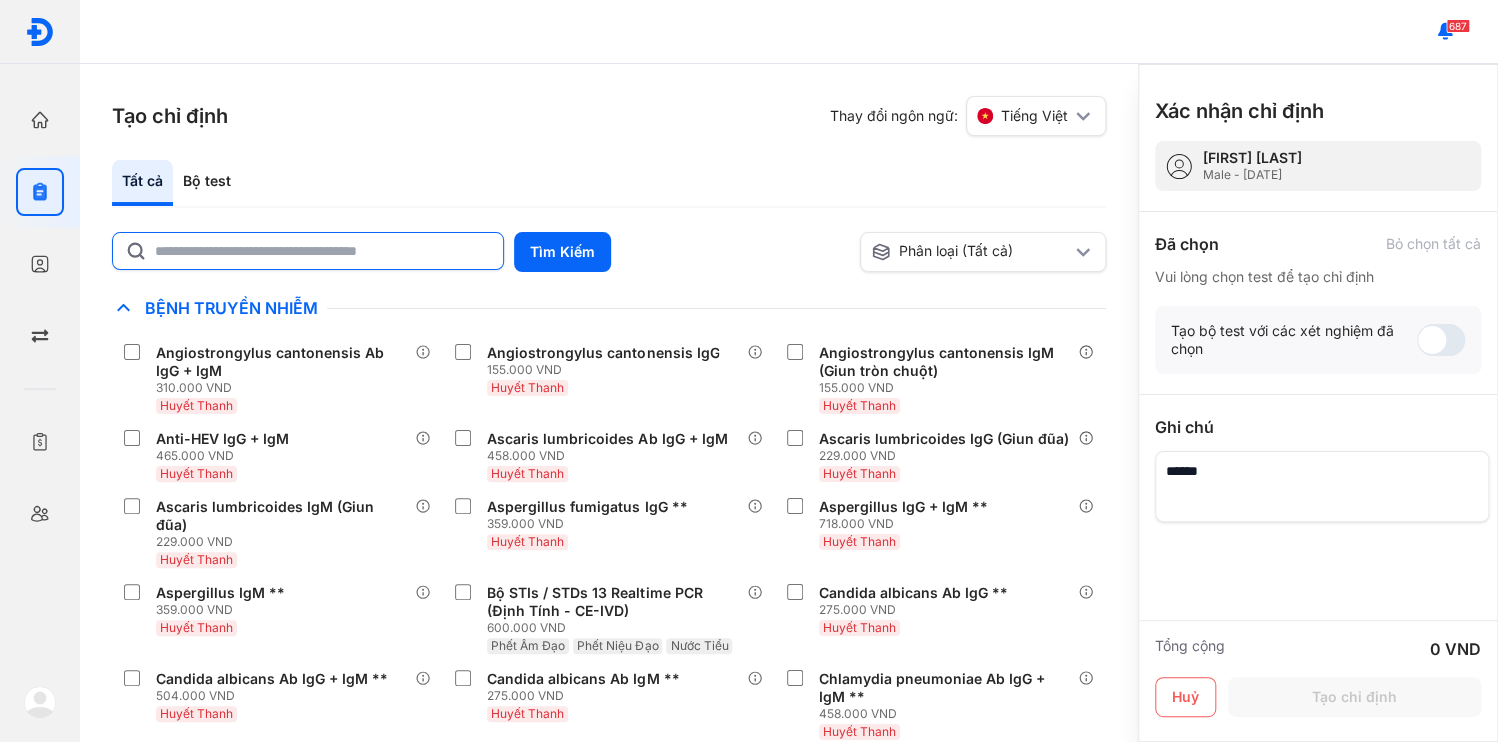 click 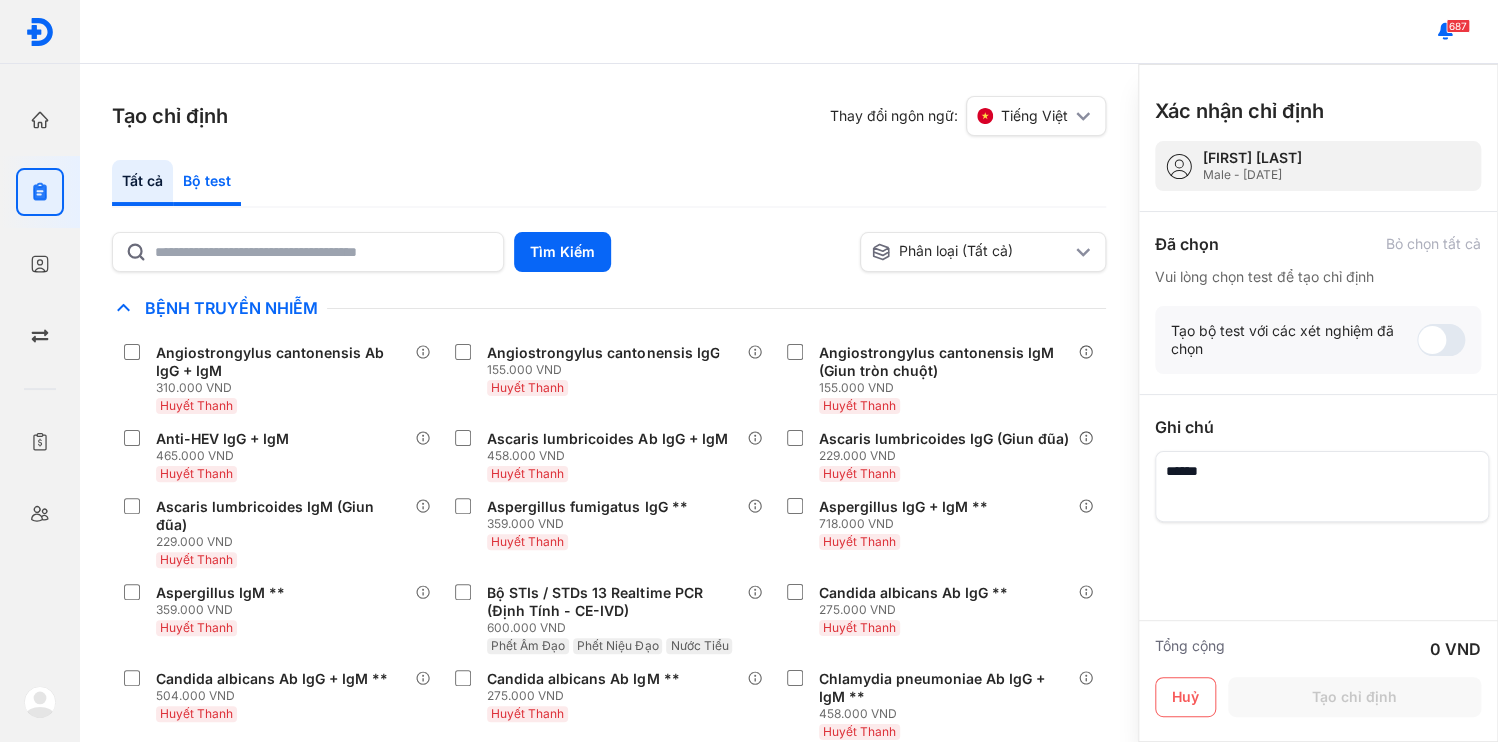 click on "Bộ test" 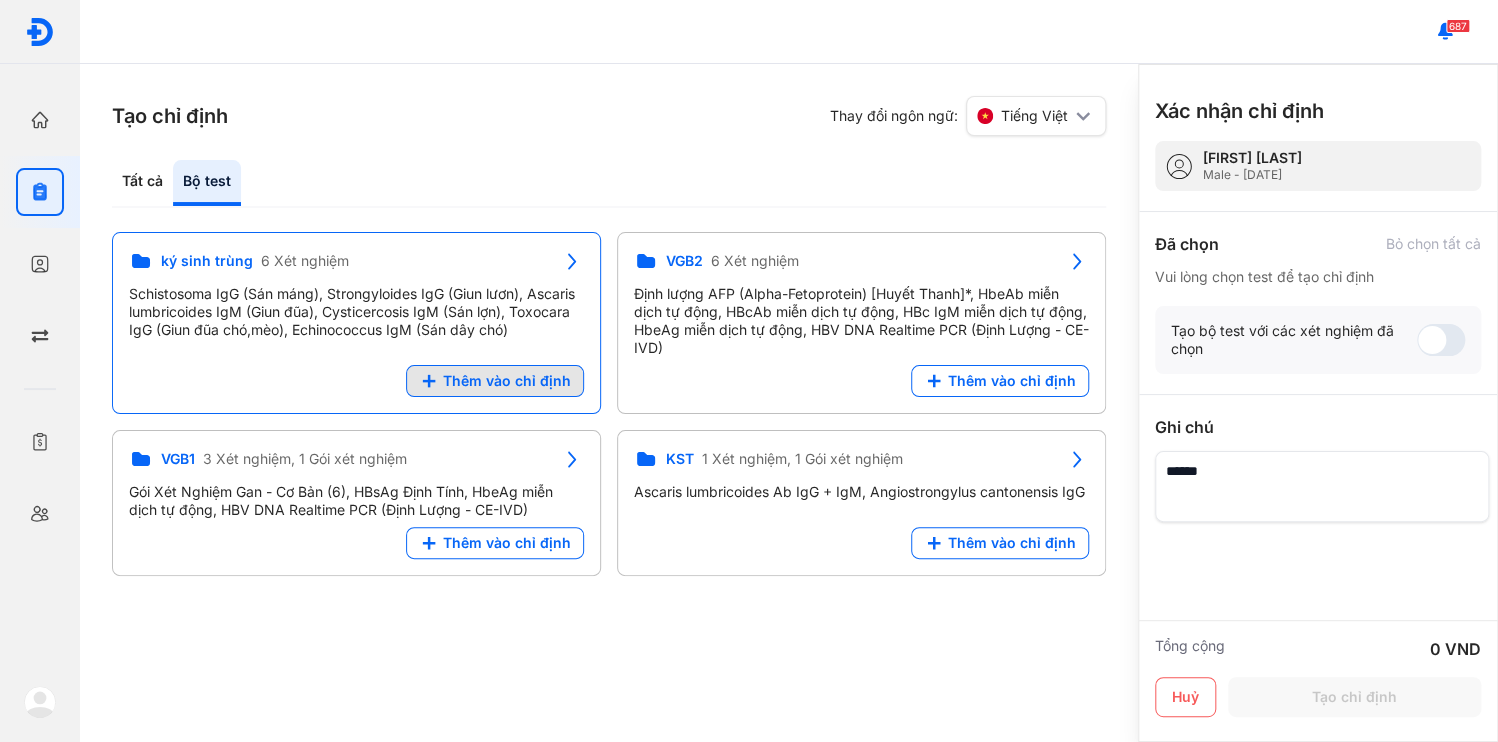 click on "Thêm vào chỉ định" 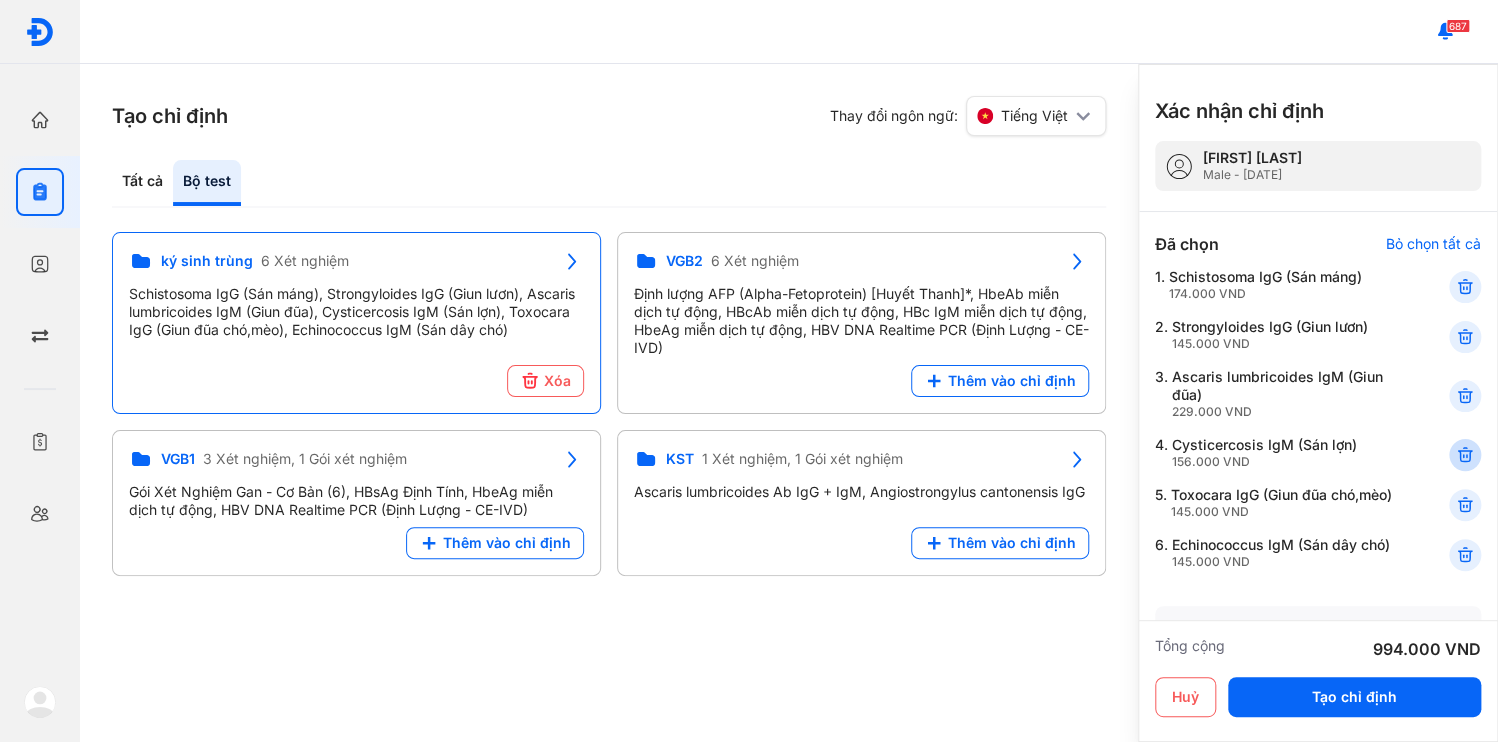 click 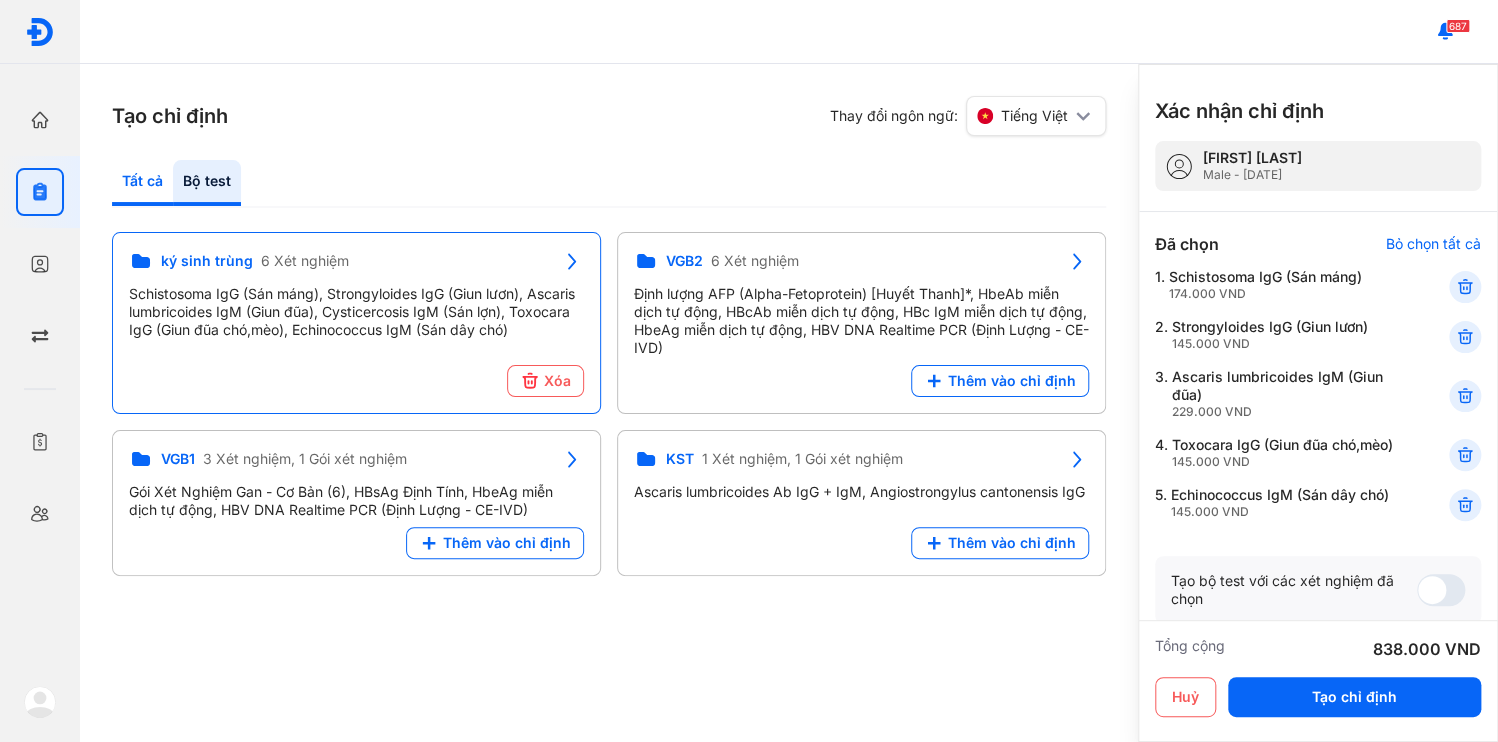 click on "Tất cả" 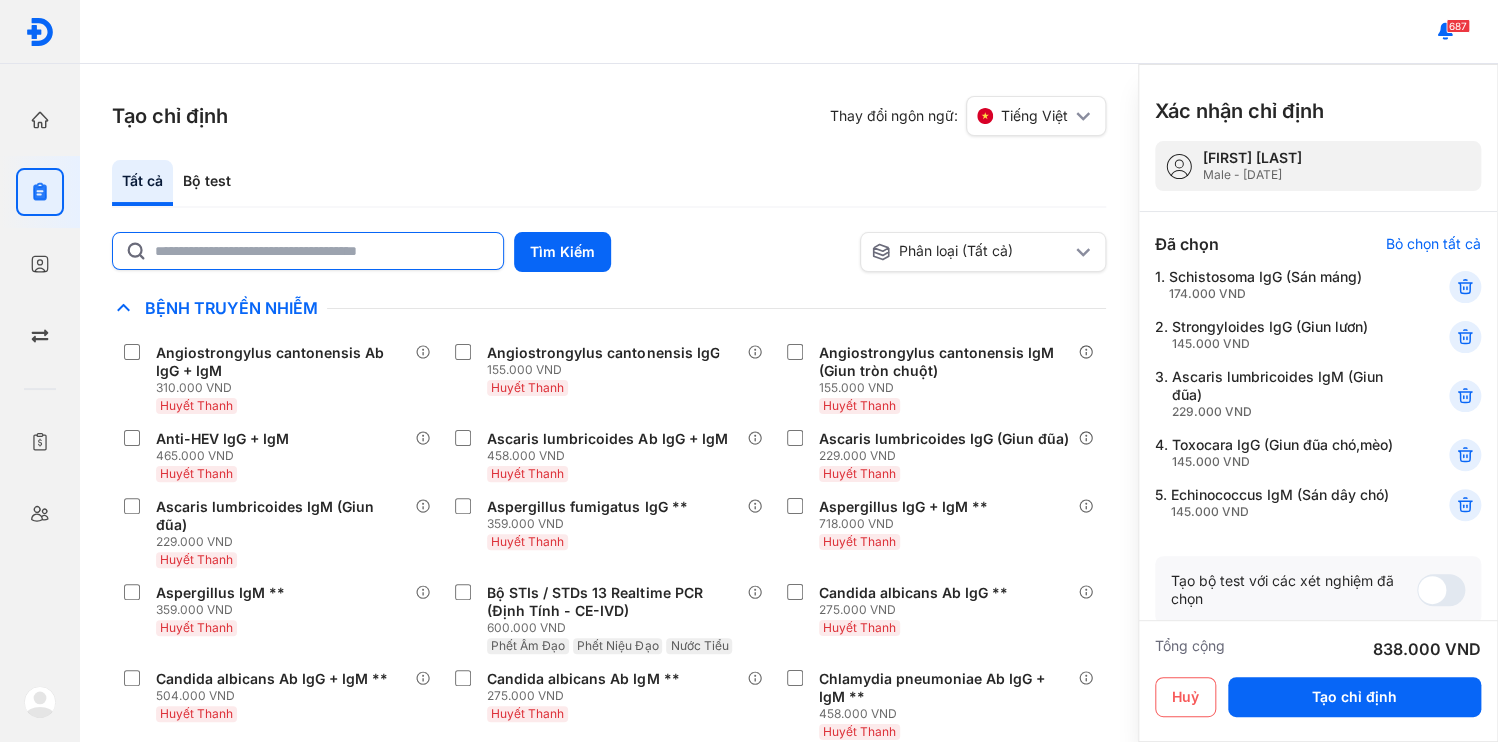 click 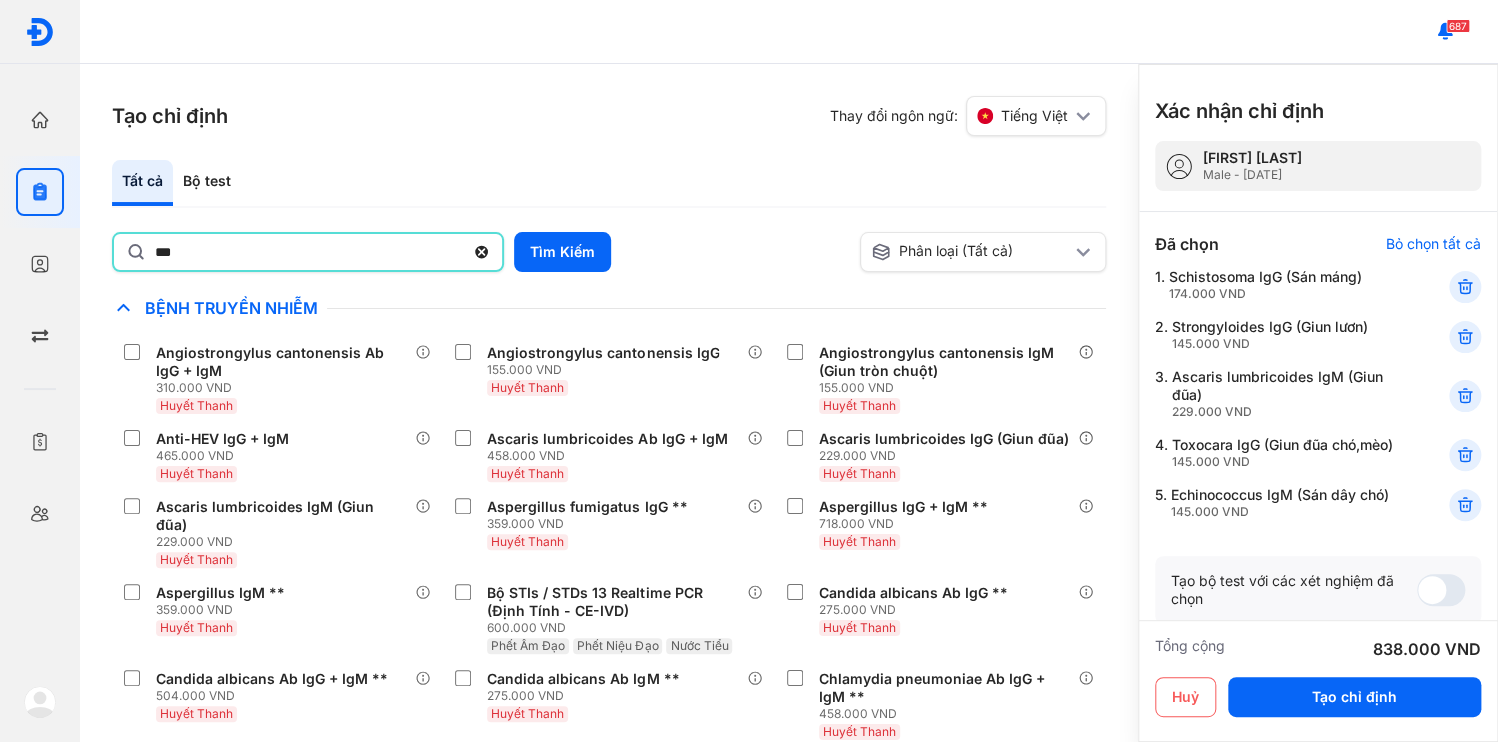 type on "***" 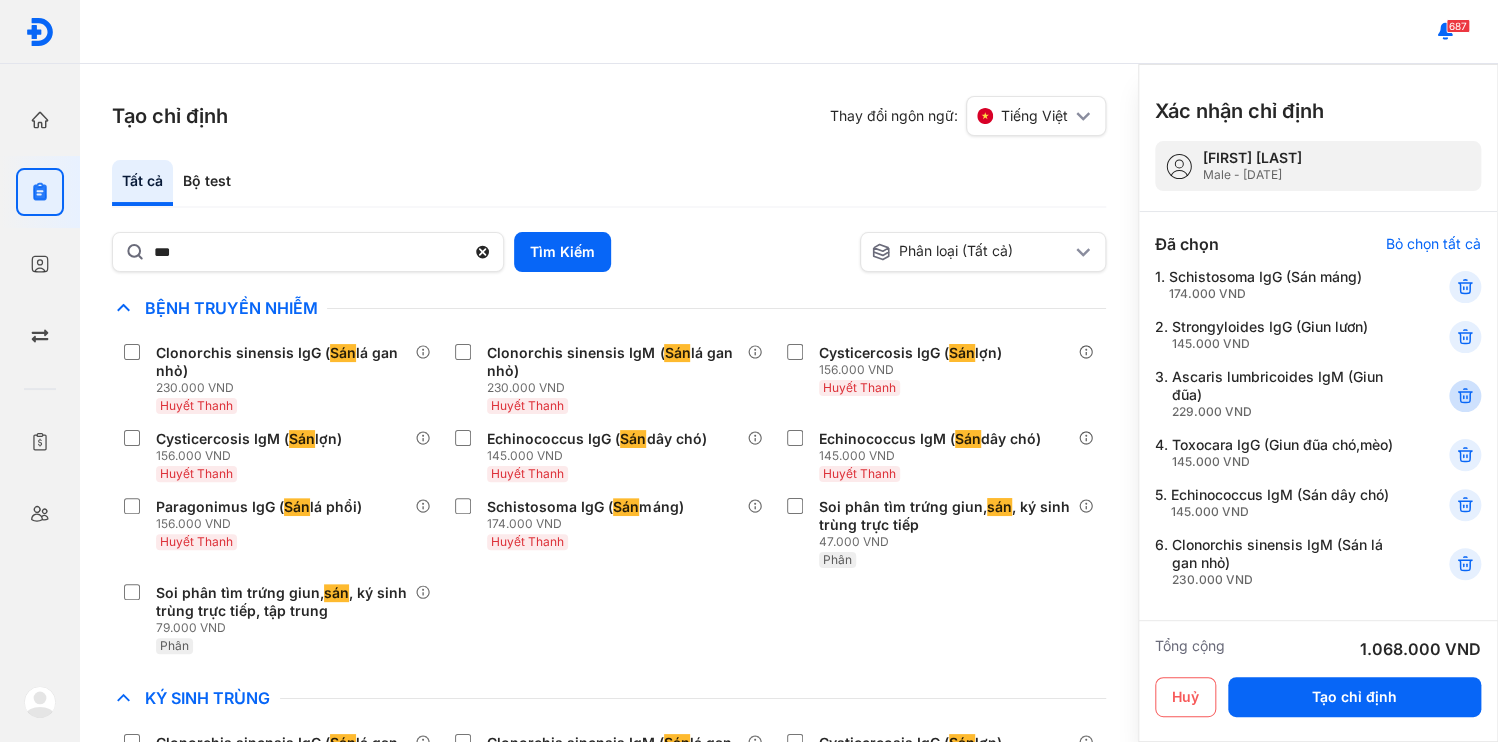 click 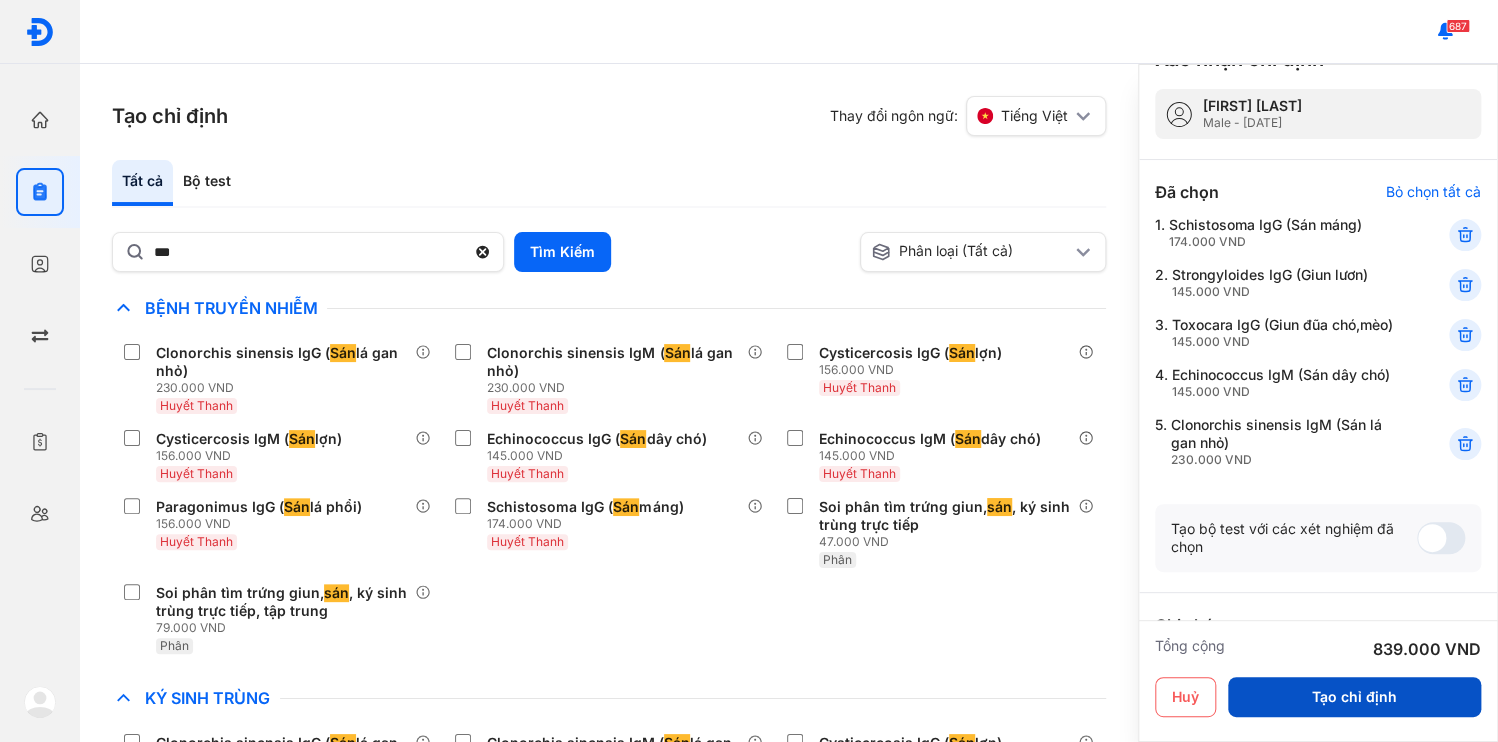 scroll, scrollTop: 80, scrollLeft: 0, axis: vertical 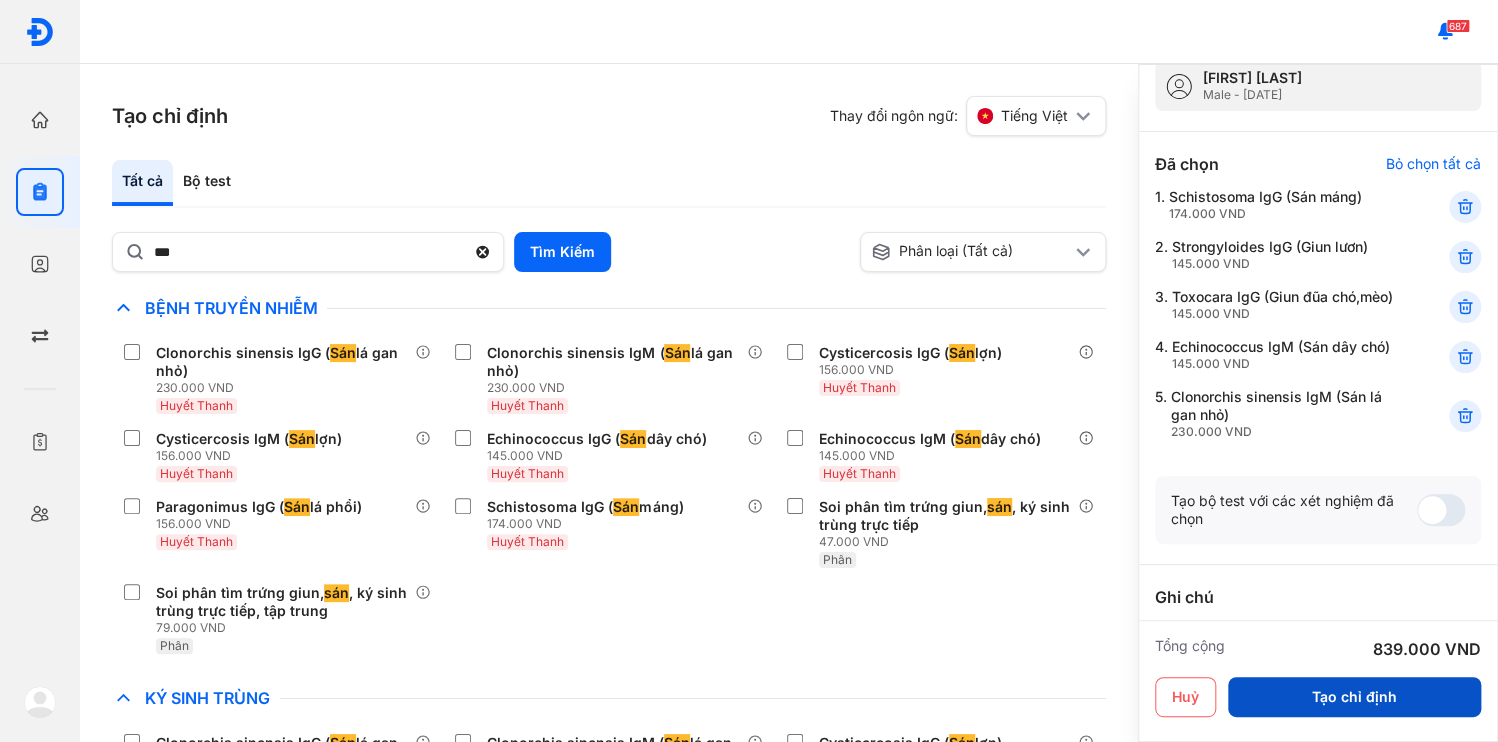 click on "Tạo chỉ định" at bounding box center [1354, 697] 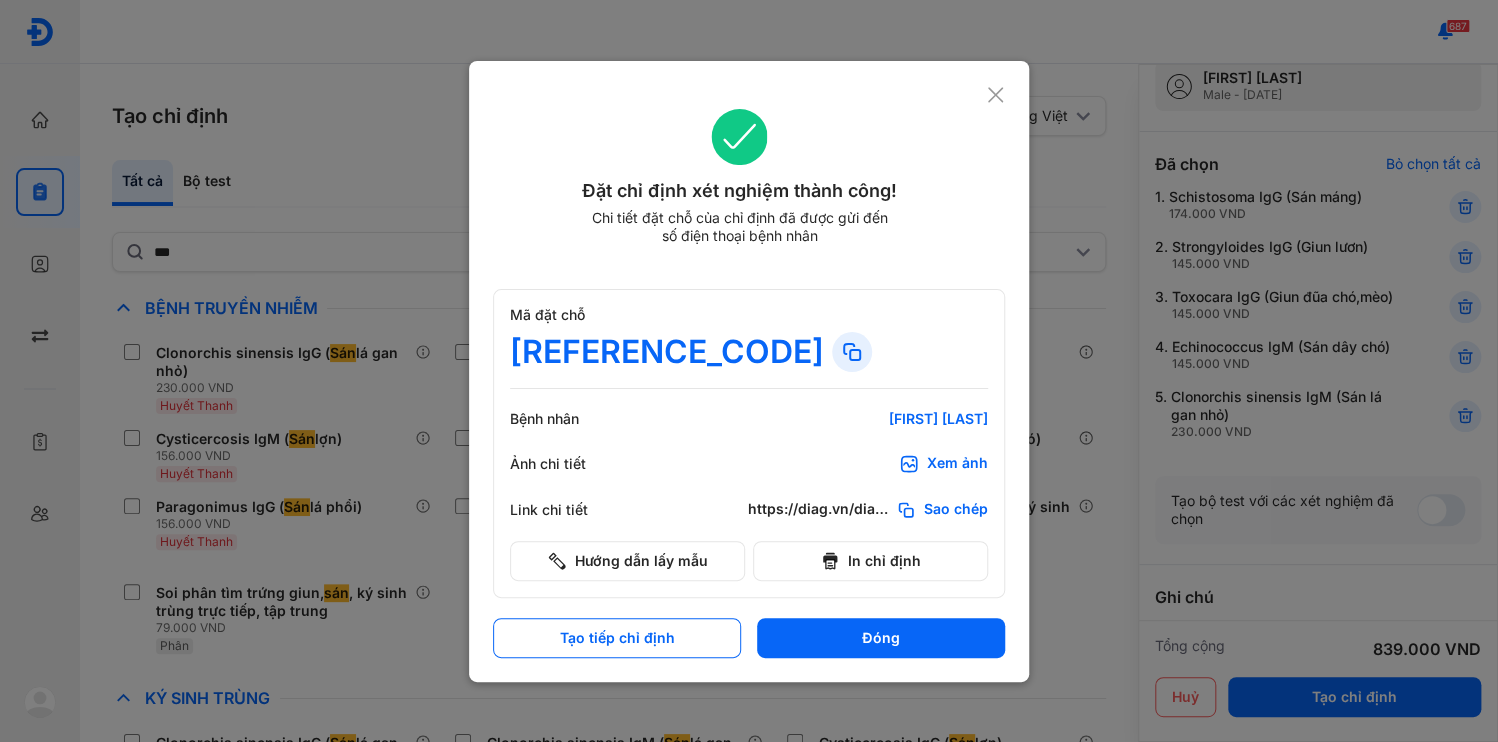 click on "Sao chép" 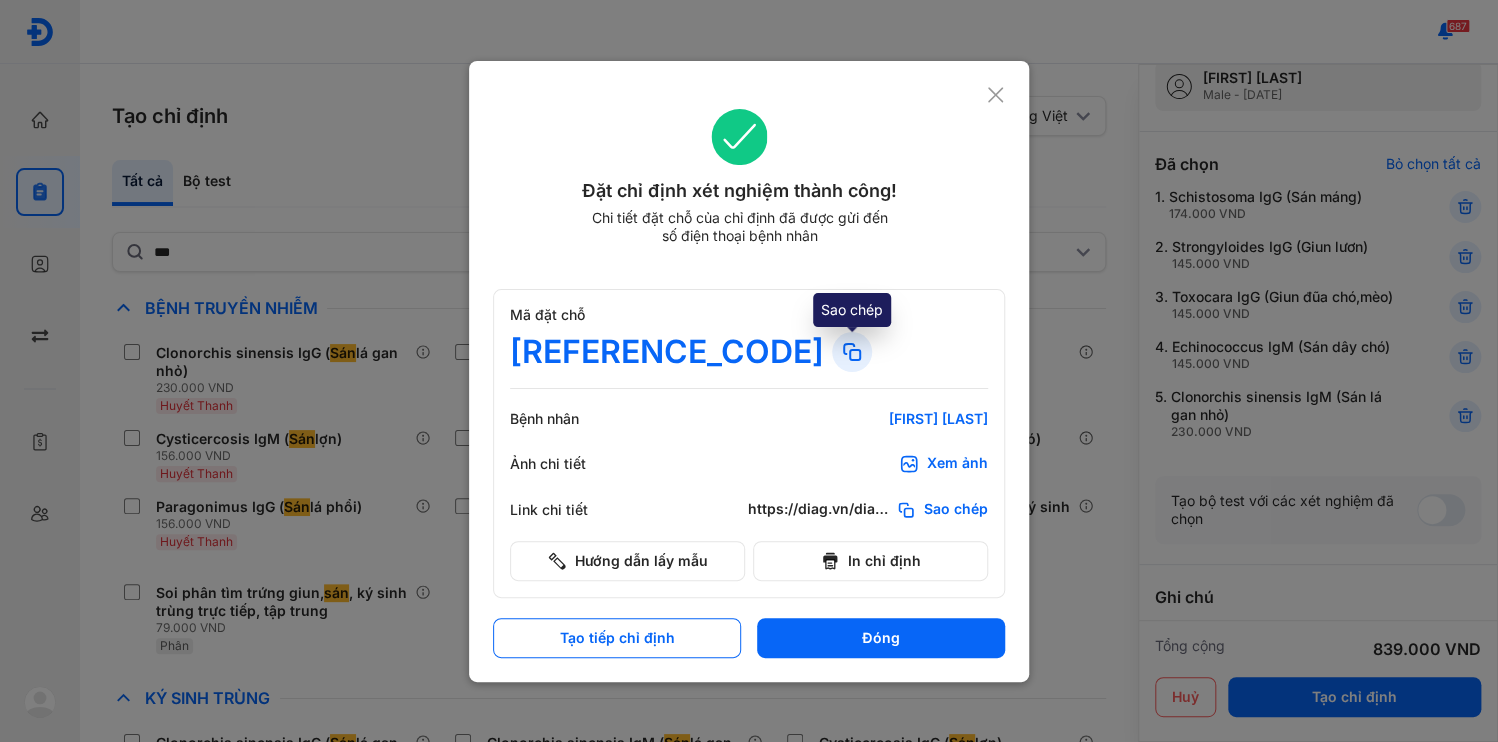 click 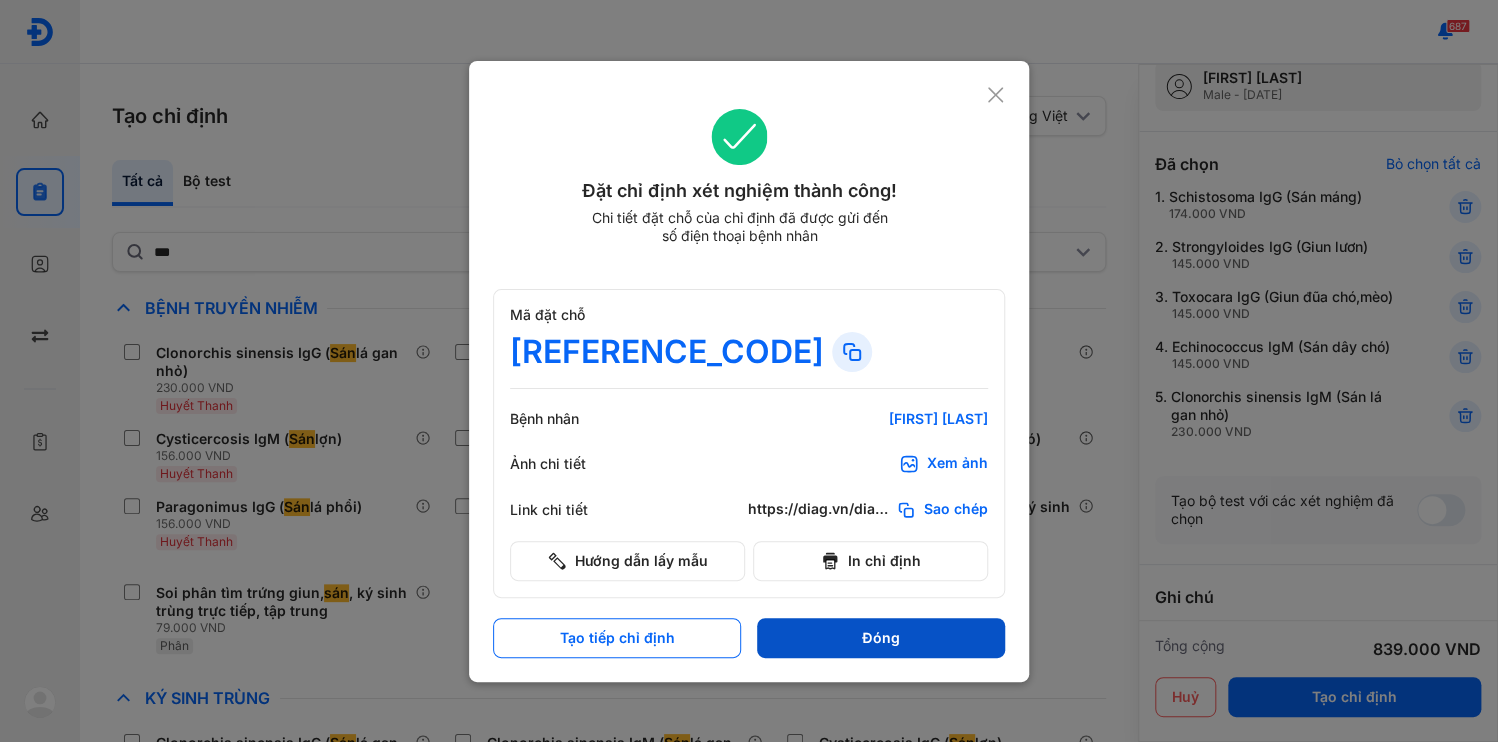 drag, startPoint x: 854, startPoint y: 603, endPoint x: 156, endPoint y: 370, distance: 735.86206 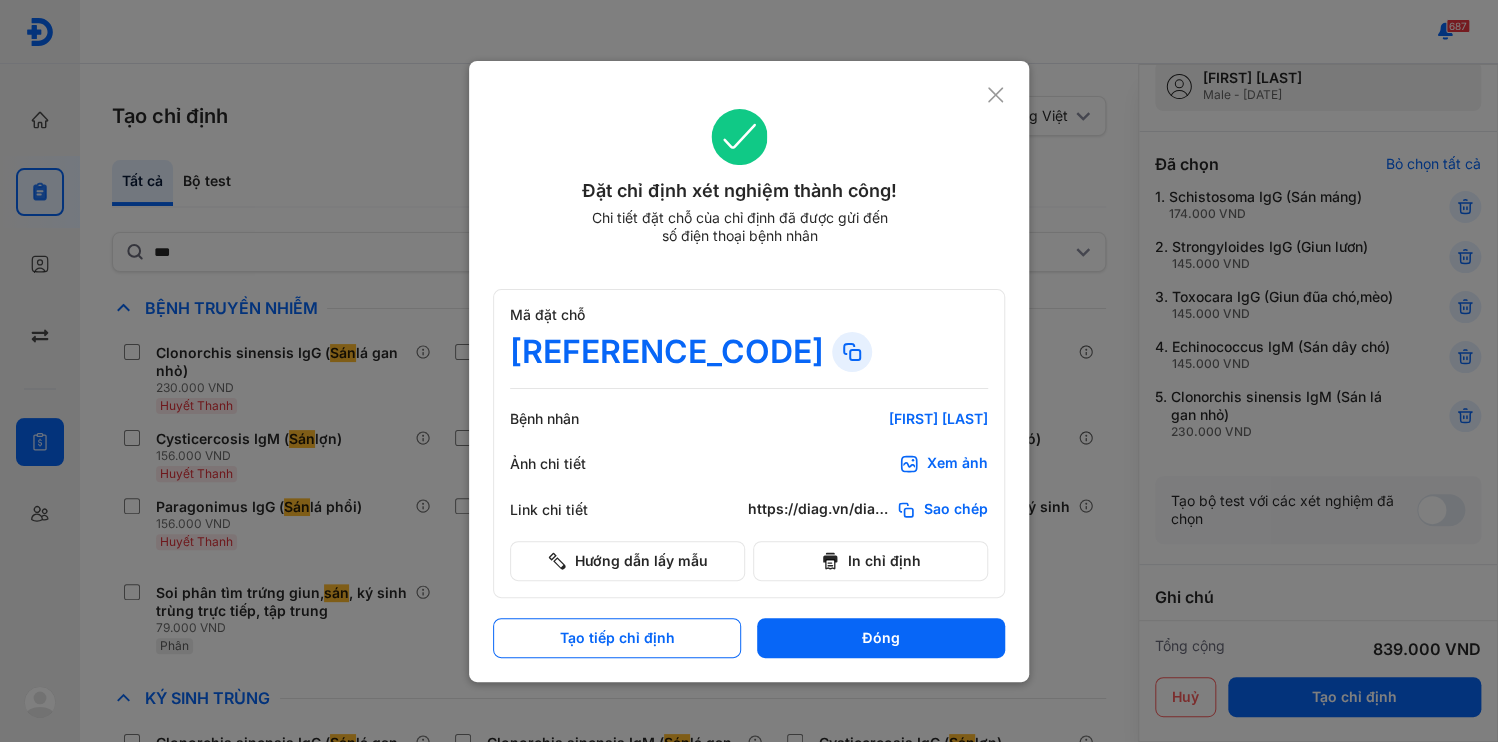 scroll, scrollTop: 0, scrollLeft: 0, axis: both 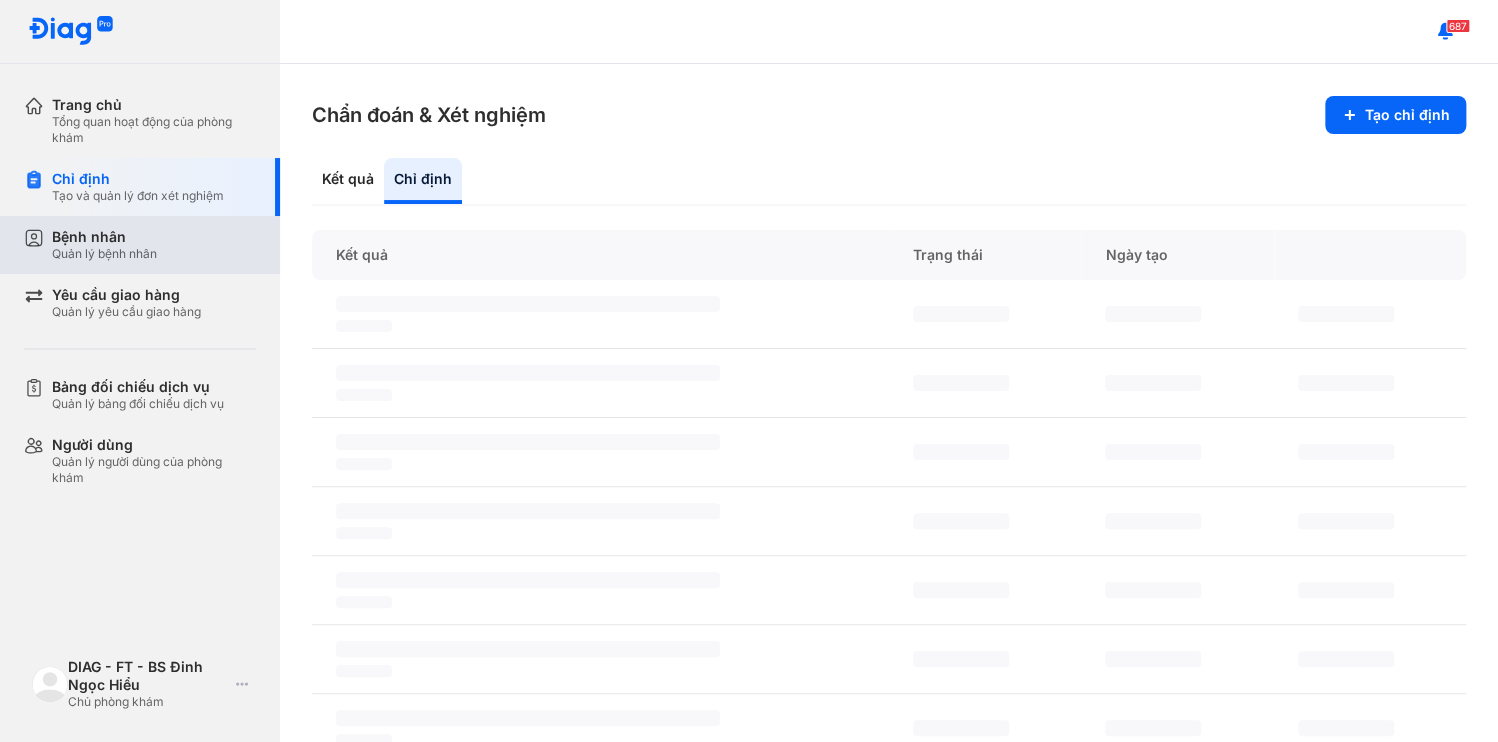 click on "Quản lý bệnh nhân" at bounding box center [104, 254] 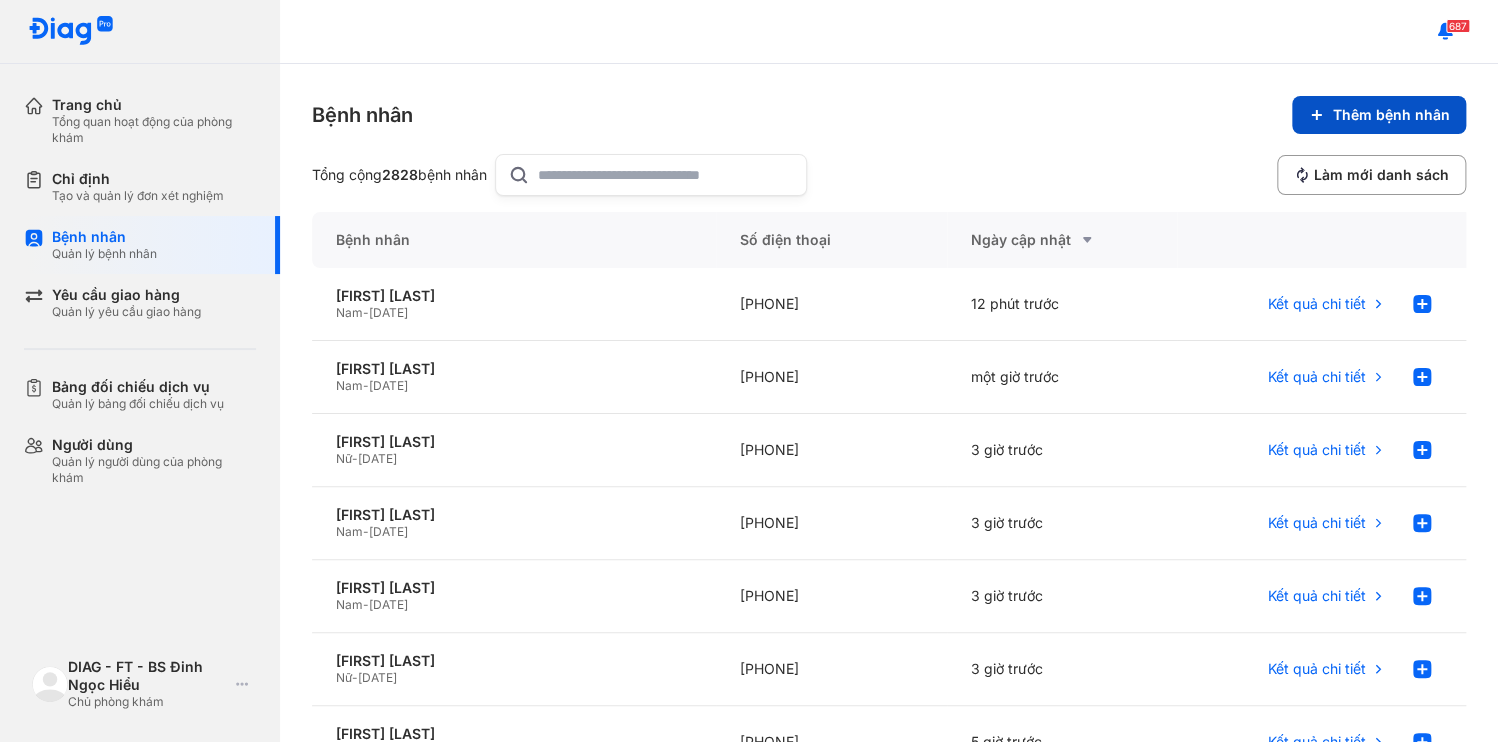 click on "Thêm bệnh nhân" at bounding box center (1379, 115) 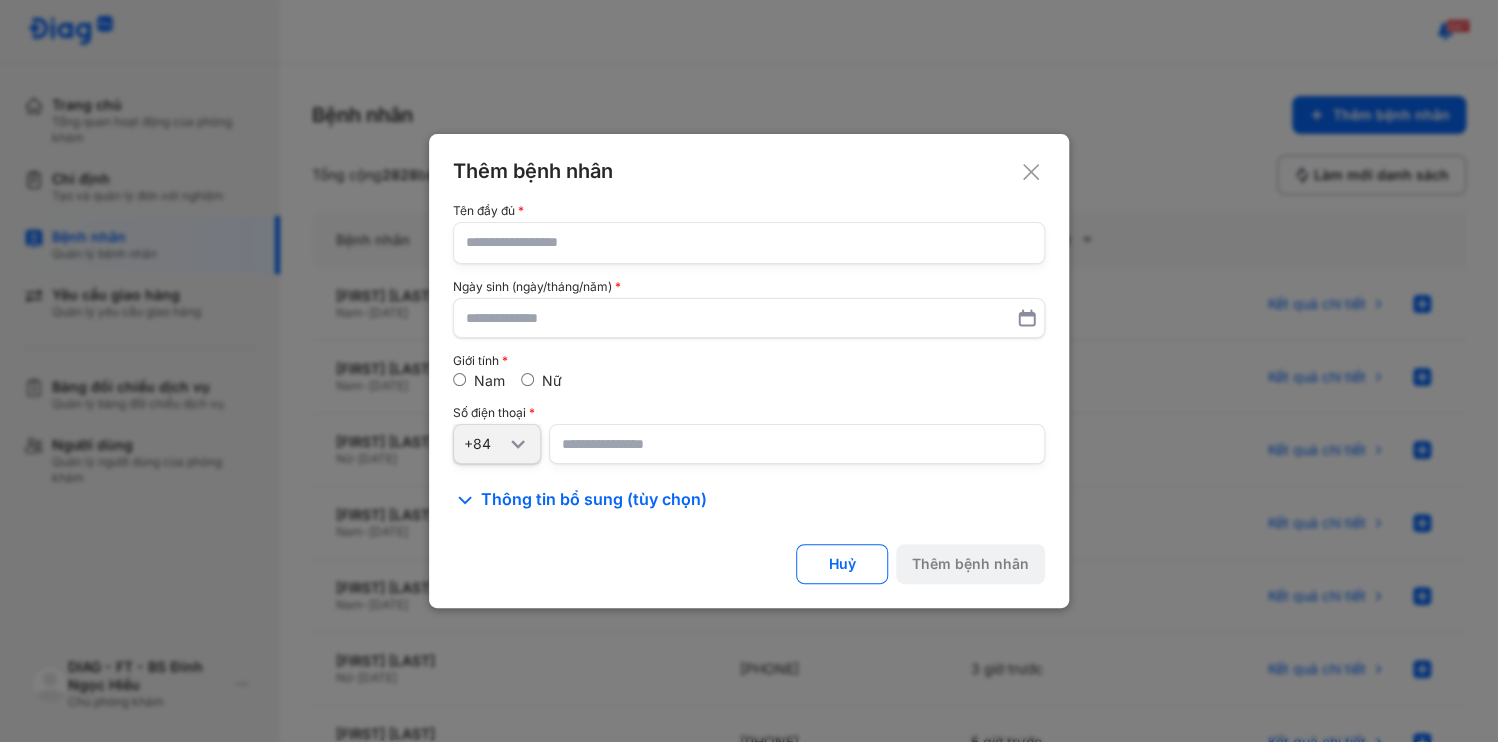 type 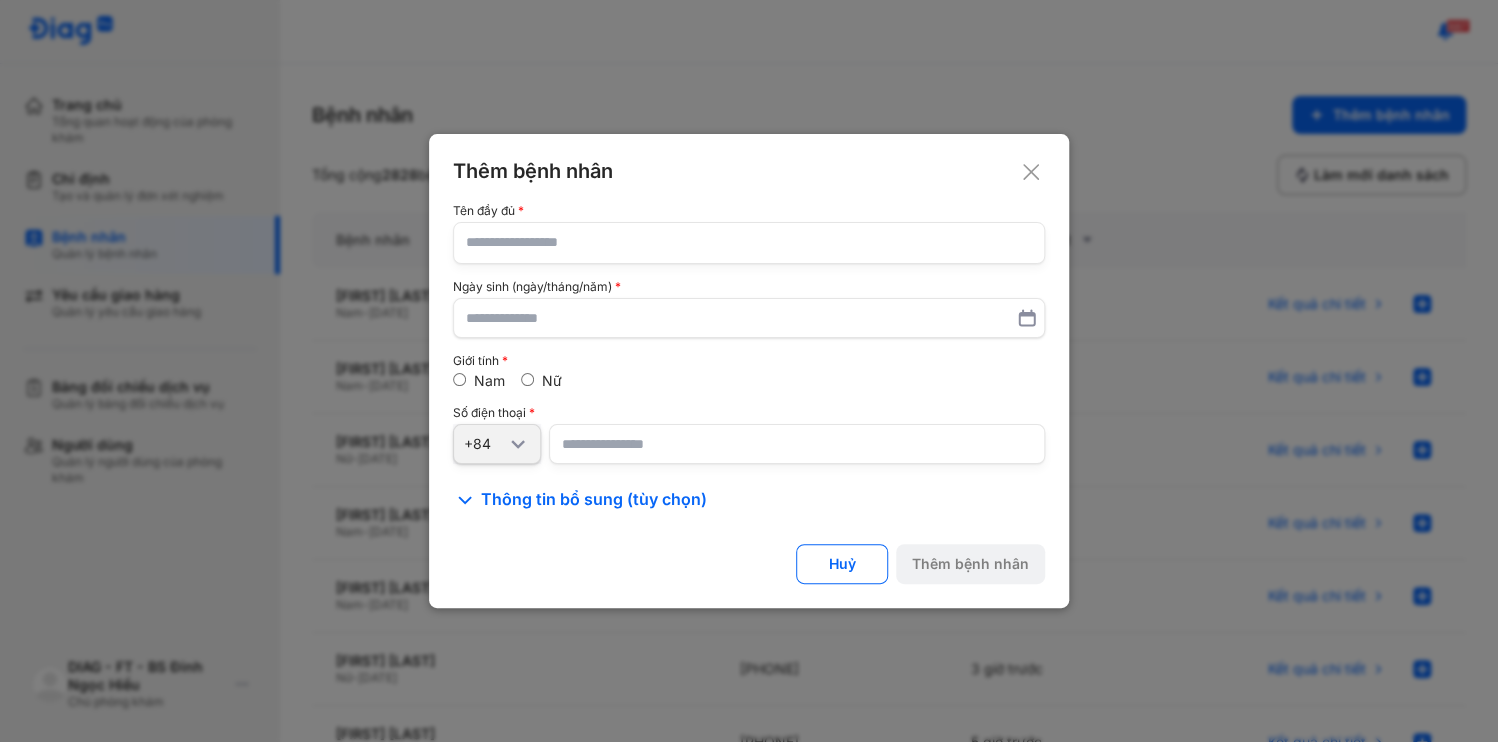 click 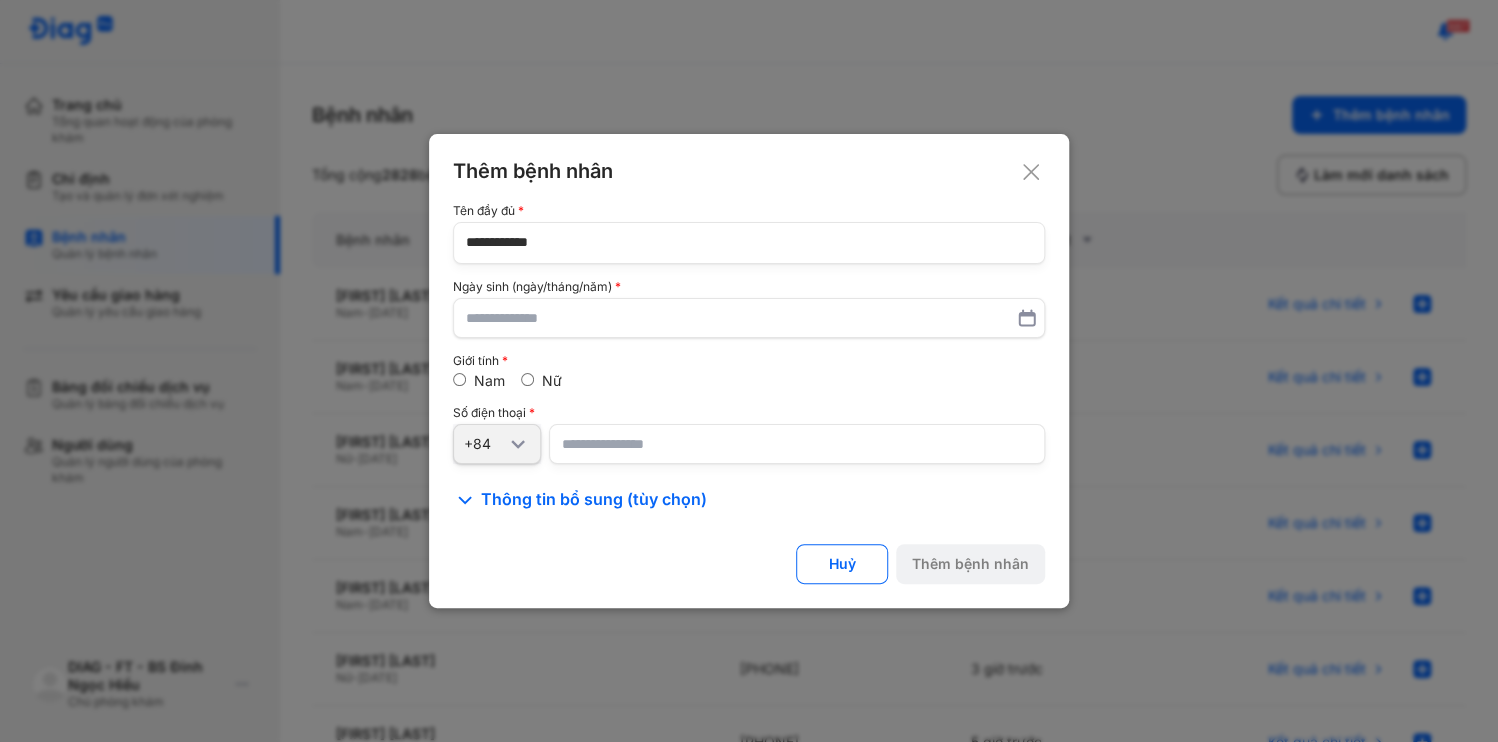 type on "**********" 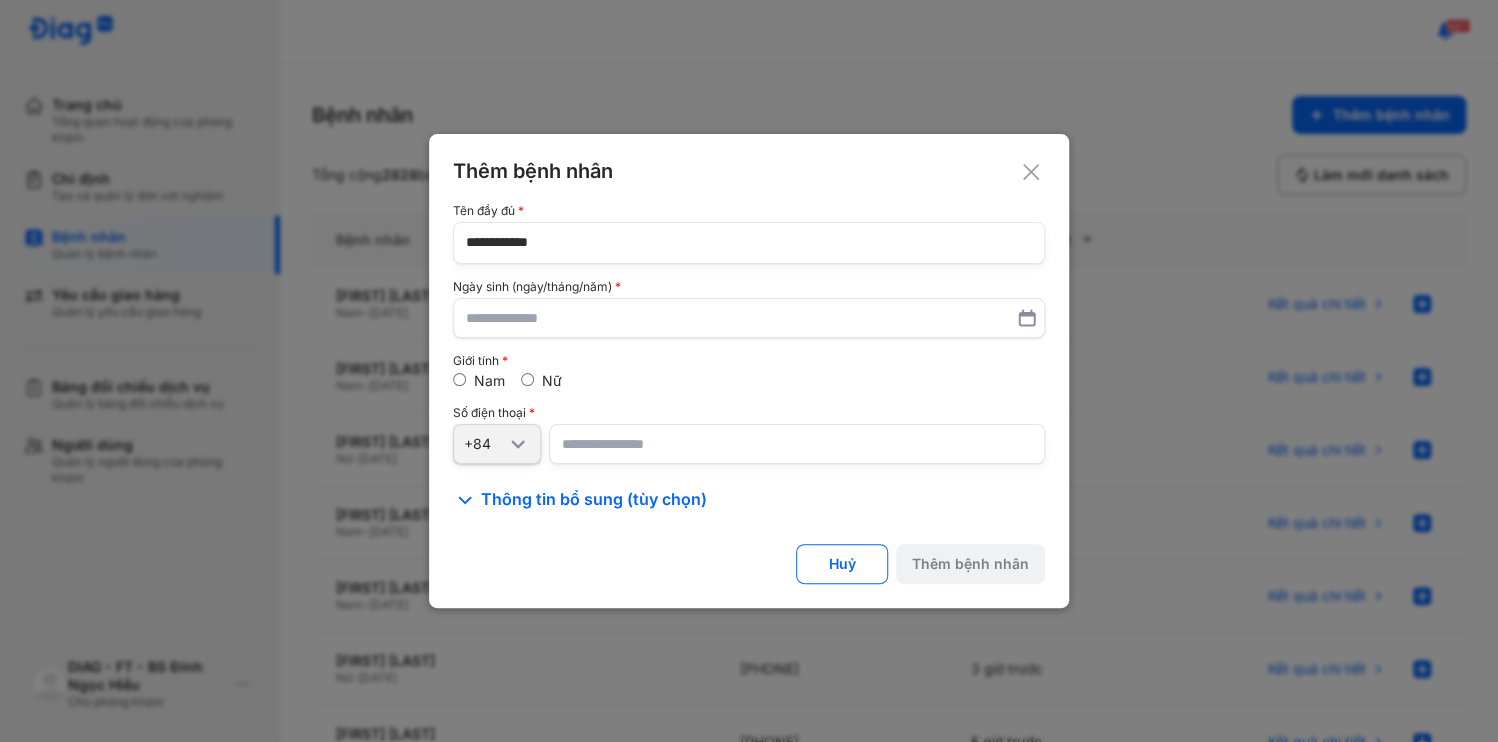 click at bounding box center [797, 444] 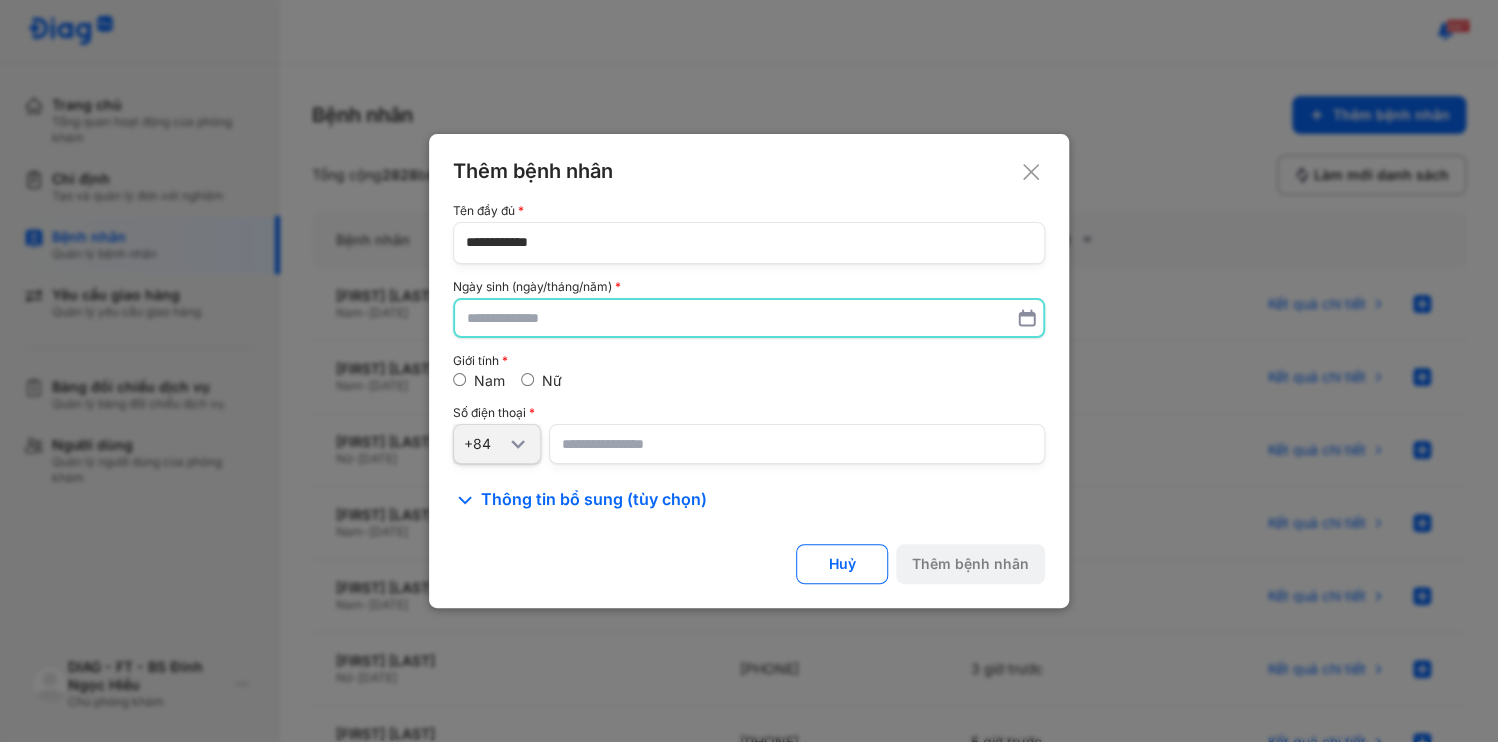 click at bounding box center [749, 318] 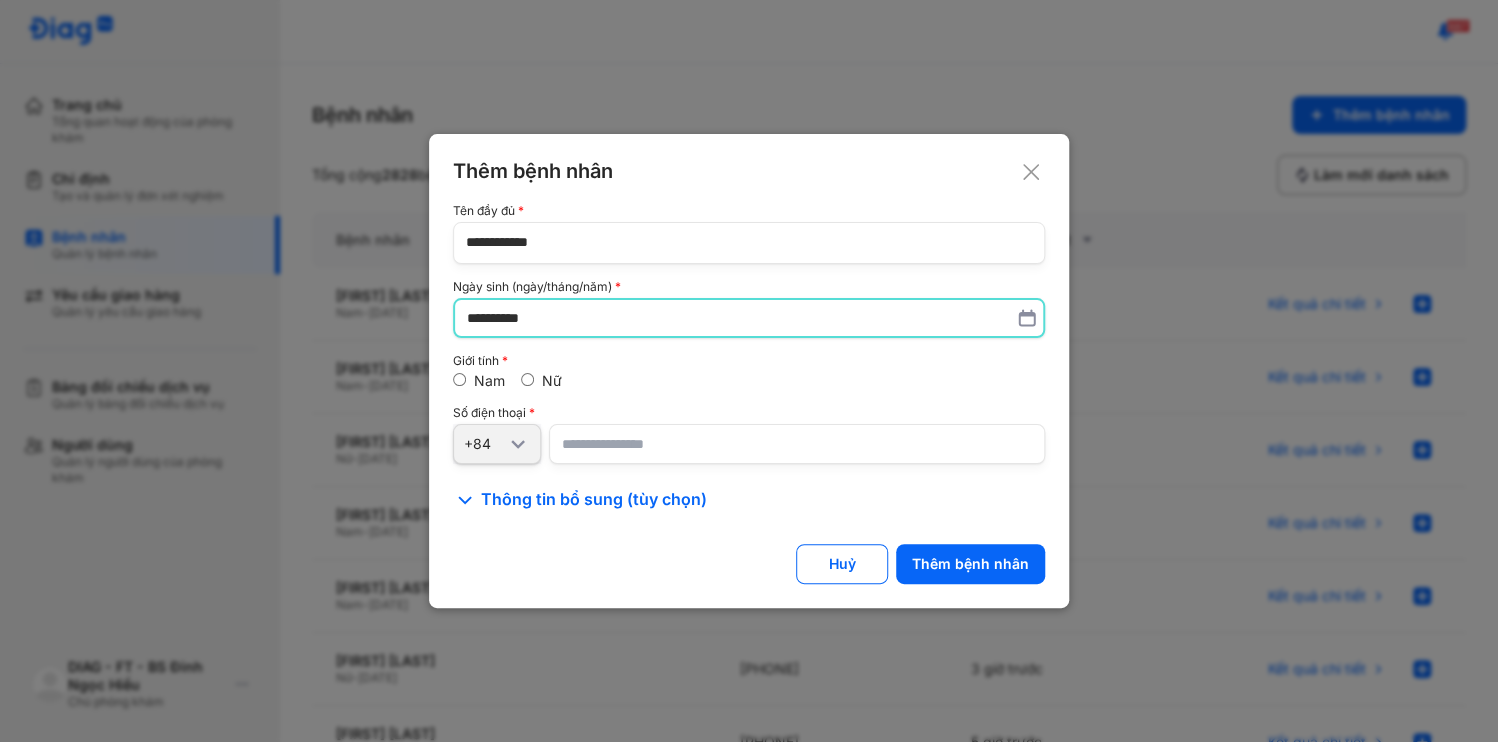 type on "**********" 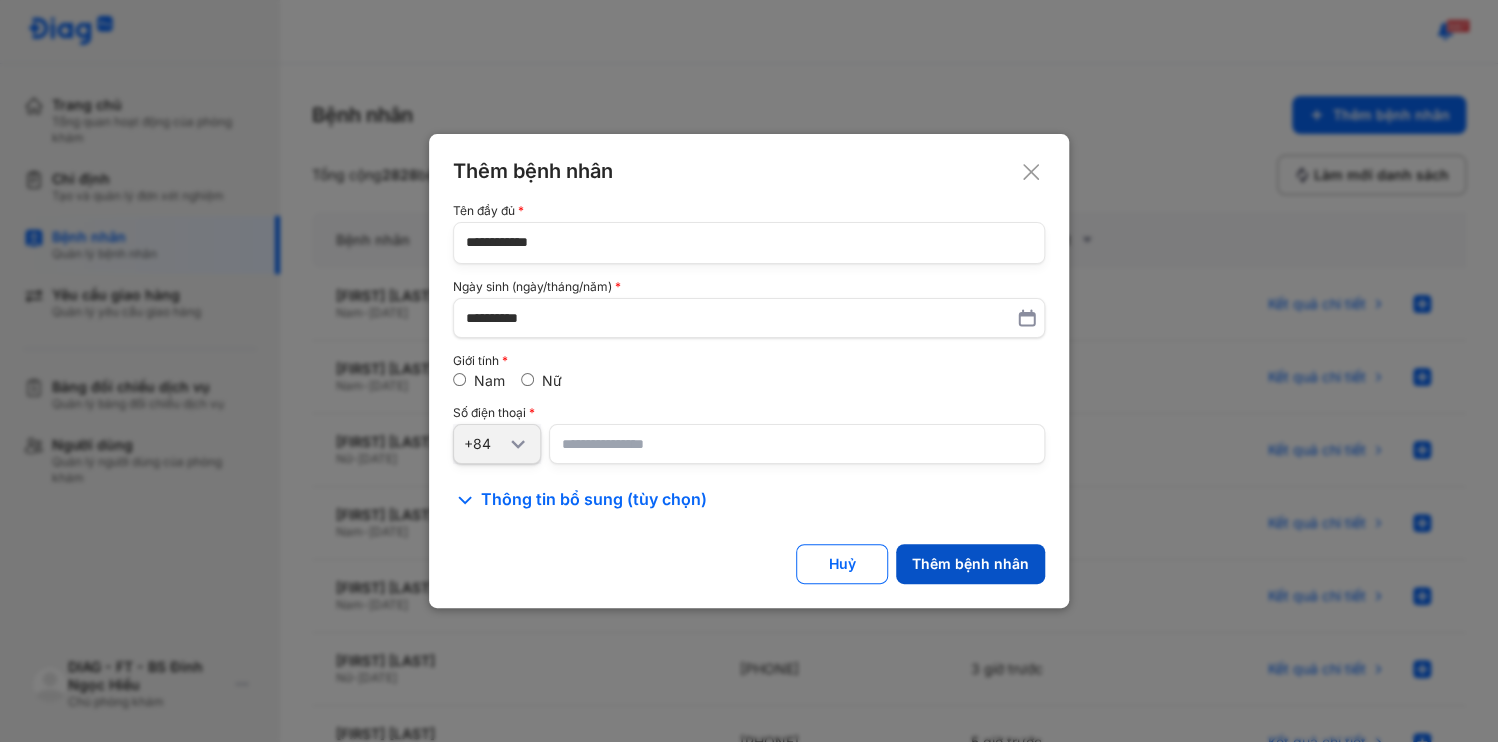 click on "Thêm bệnh nhân" 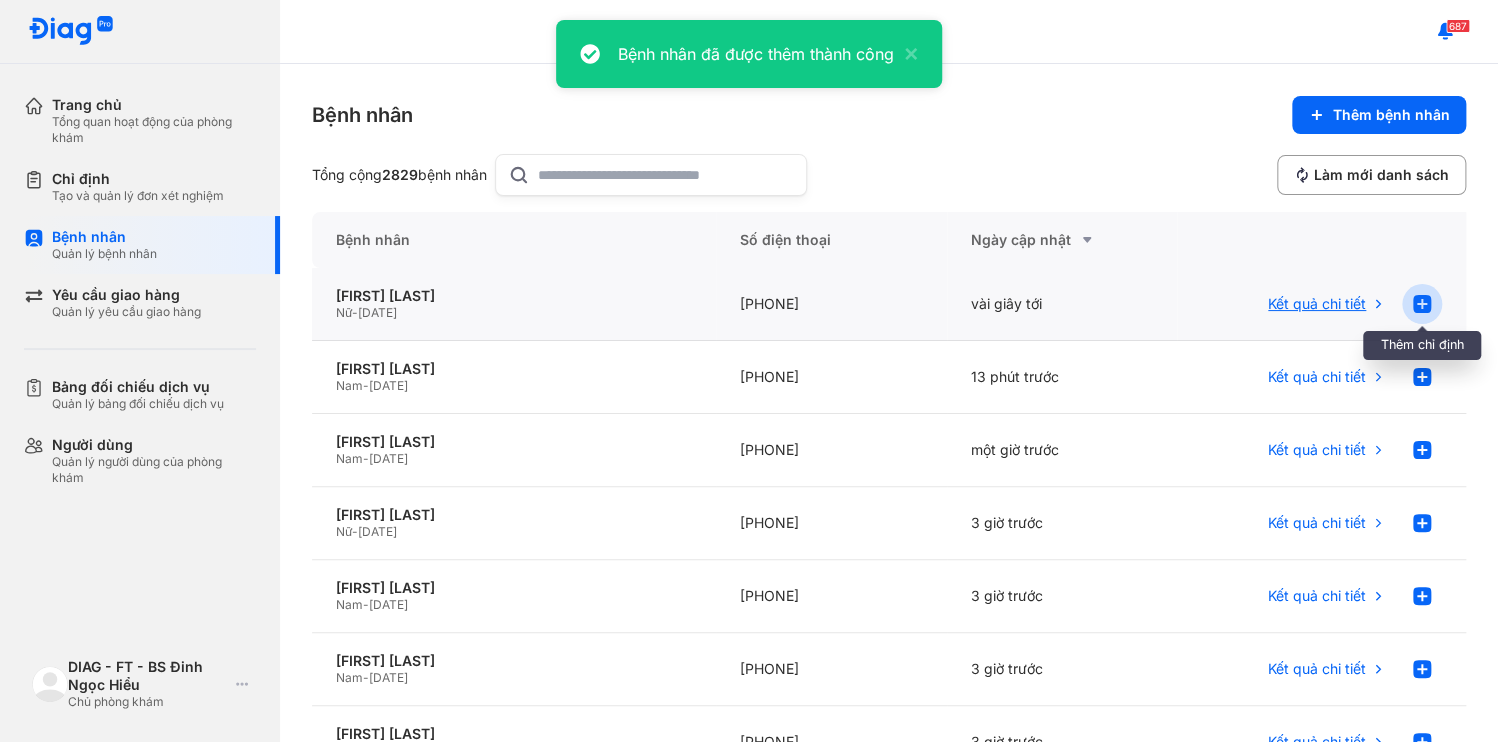click 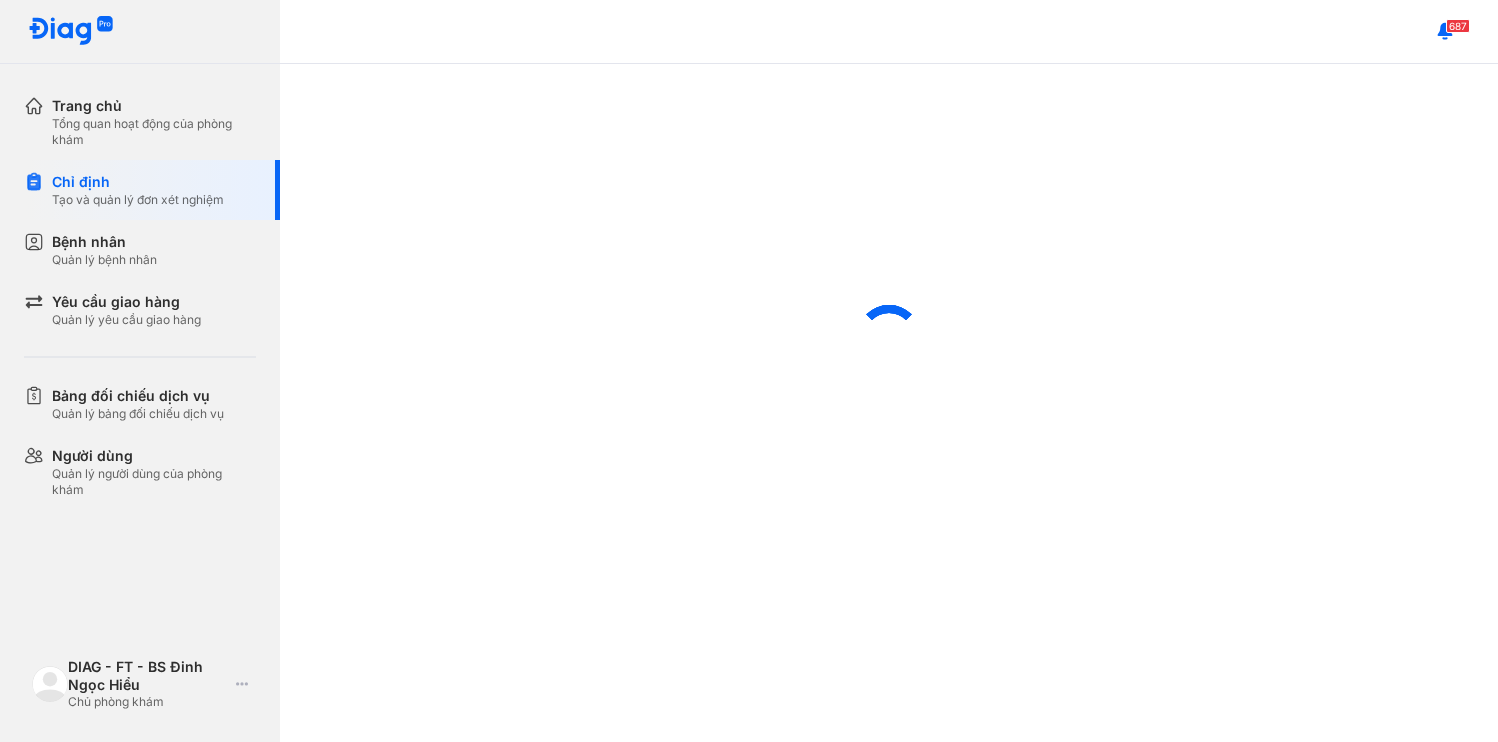 scroll, scrollTop: 0, scrollLeft: 0, axis: both 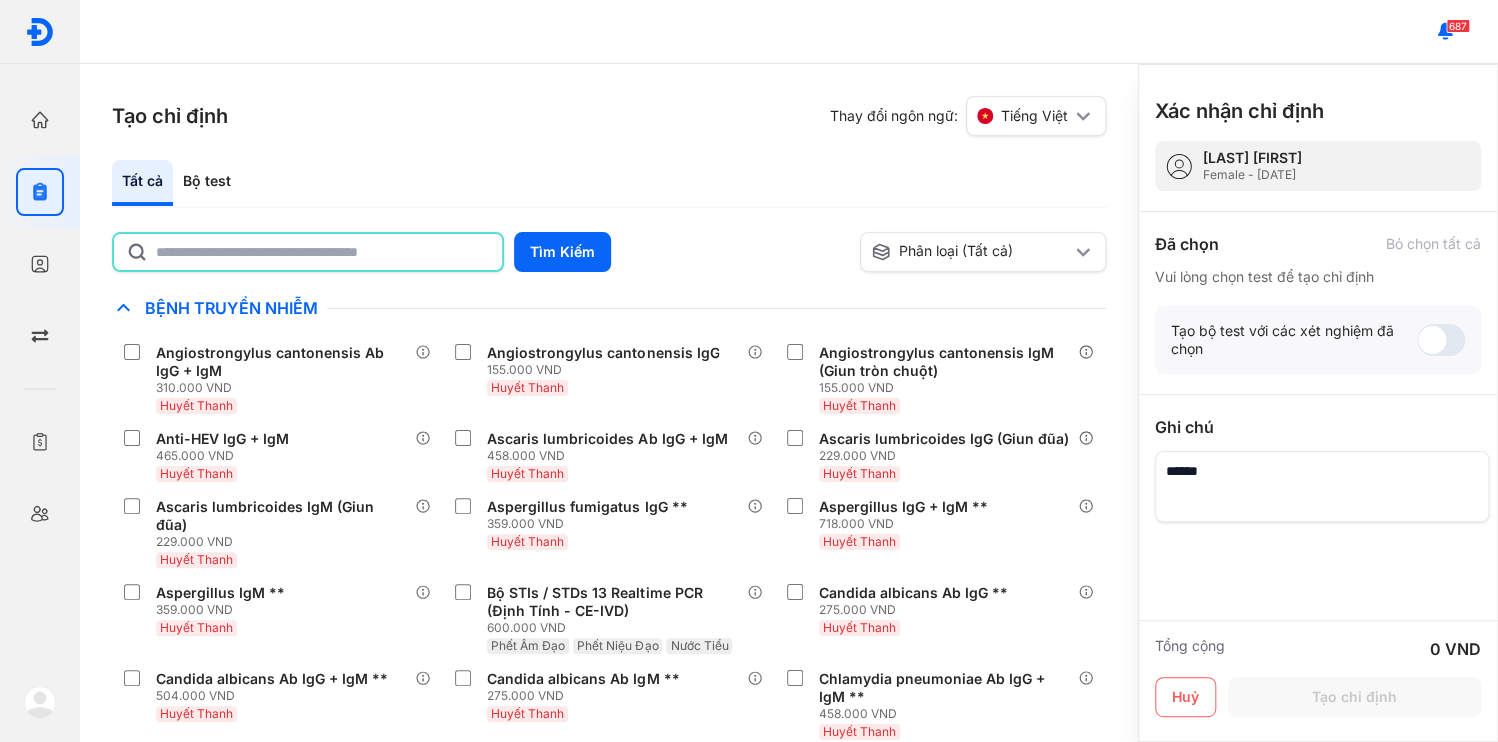 click 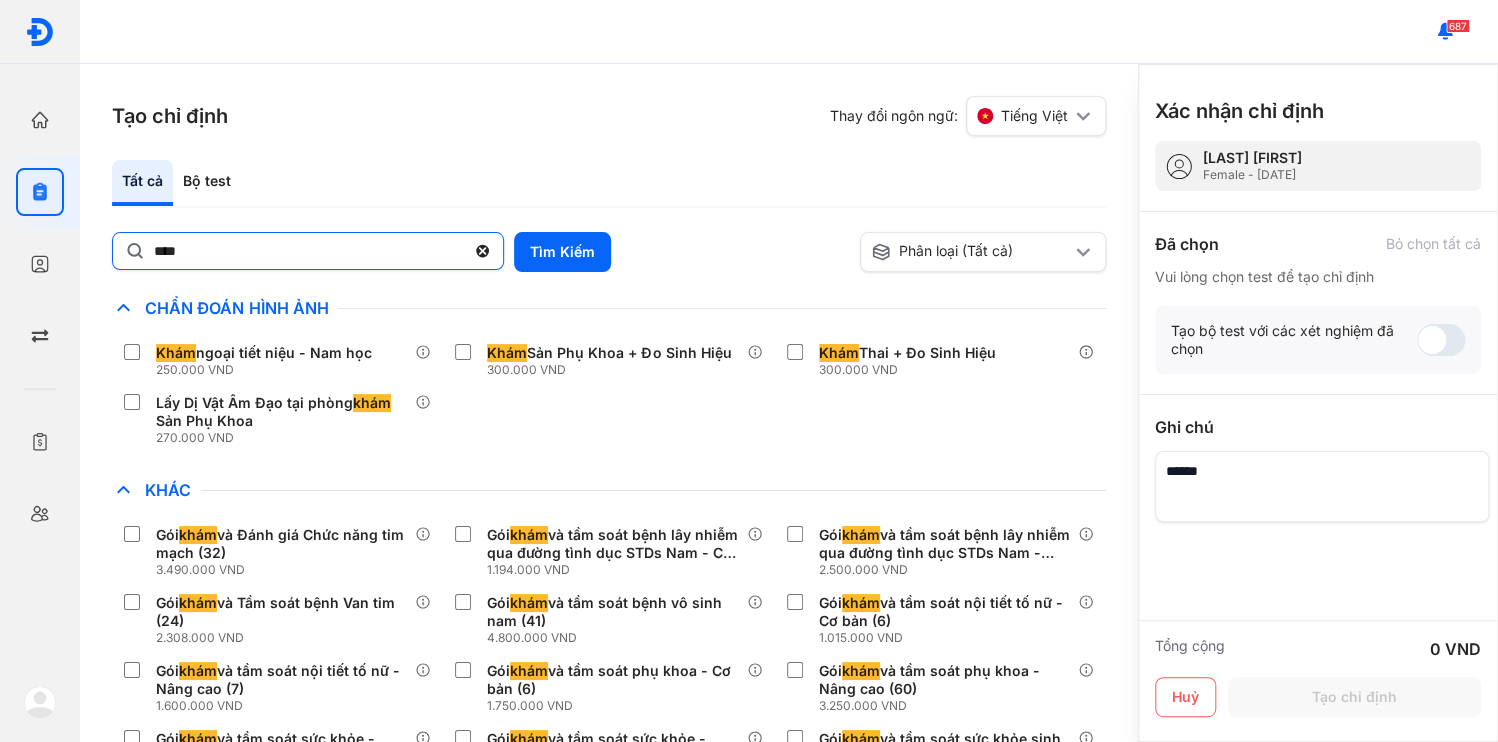 click on "****" 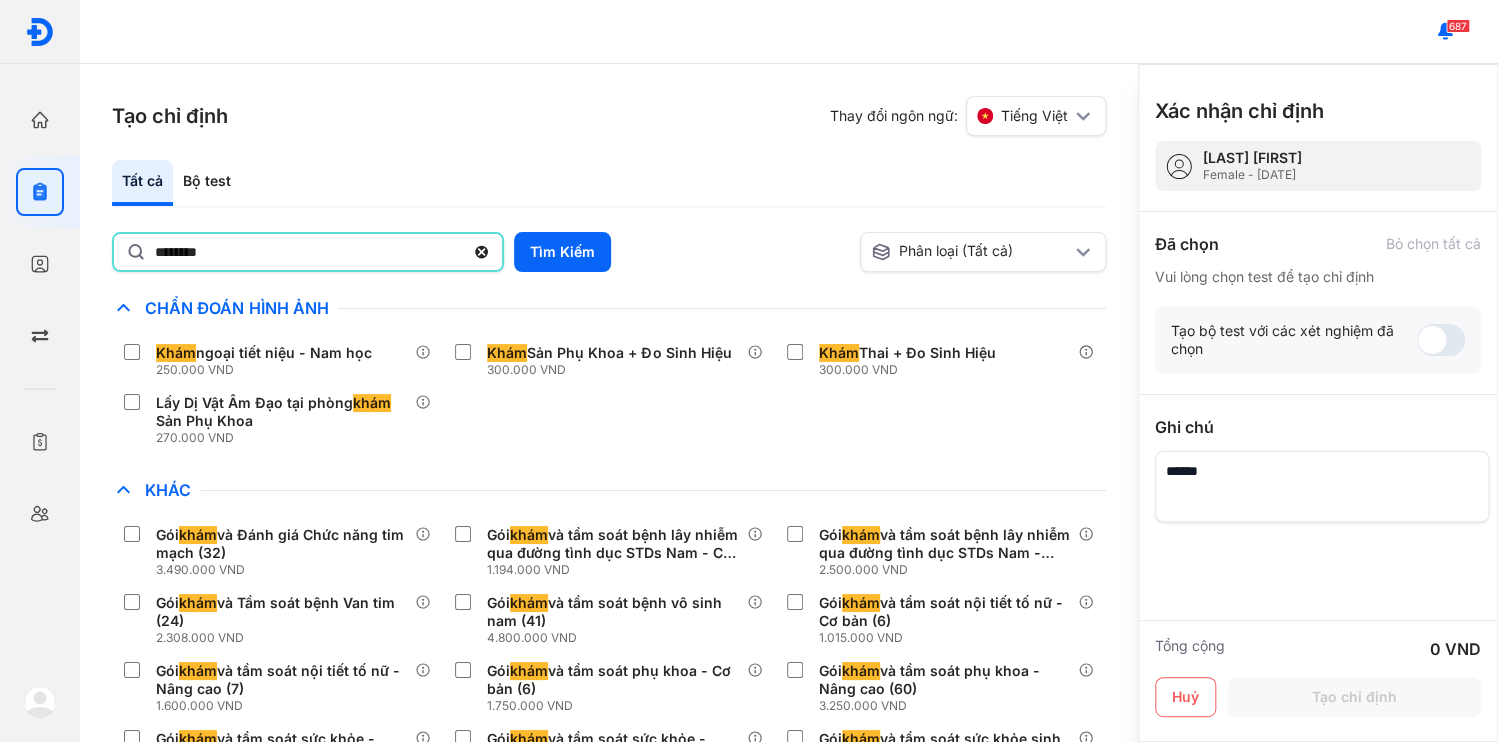 type on "********" 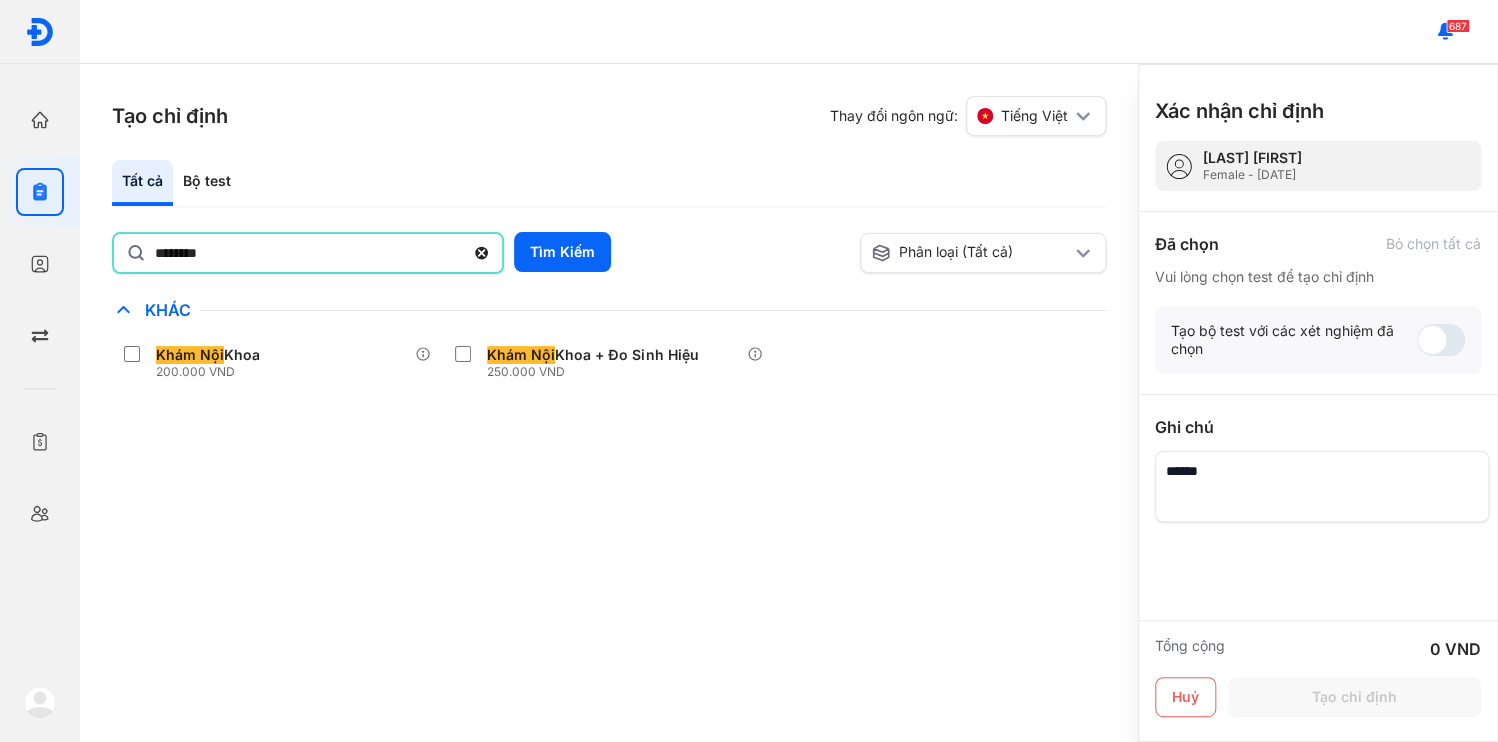 click on "Chỉ định nhiều nhất Bệnh Truyền Nhiễm Chẩn Đoán Hình Ảnh Chất Gây Nghiện COVID Di Truyền Dị Ứng Điện Di Độc Chất Đông Máu Gan Hô Hấp Huyết Học Khác Khám Nội  Khoa 200.000 VND Khám Nội  Khoa + Đo Sinh Hiệu 250.000 VND Ký Sinh Trùng Nội Tiết Tố & Hóoc-môn Sản Phụ Khoa Sàng Lọc Tiền Sinh STIs Sức Khỏe Nam Giới Thận Tiểu Đường Tim Mạch Tổng Quát Tự Miễn Tuyến Giáp Ung Thư Vi Chất Vi Sinh Viêm Gan Yếu Tố Viêm" at bounding box center [609, 520] 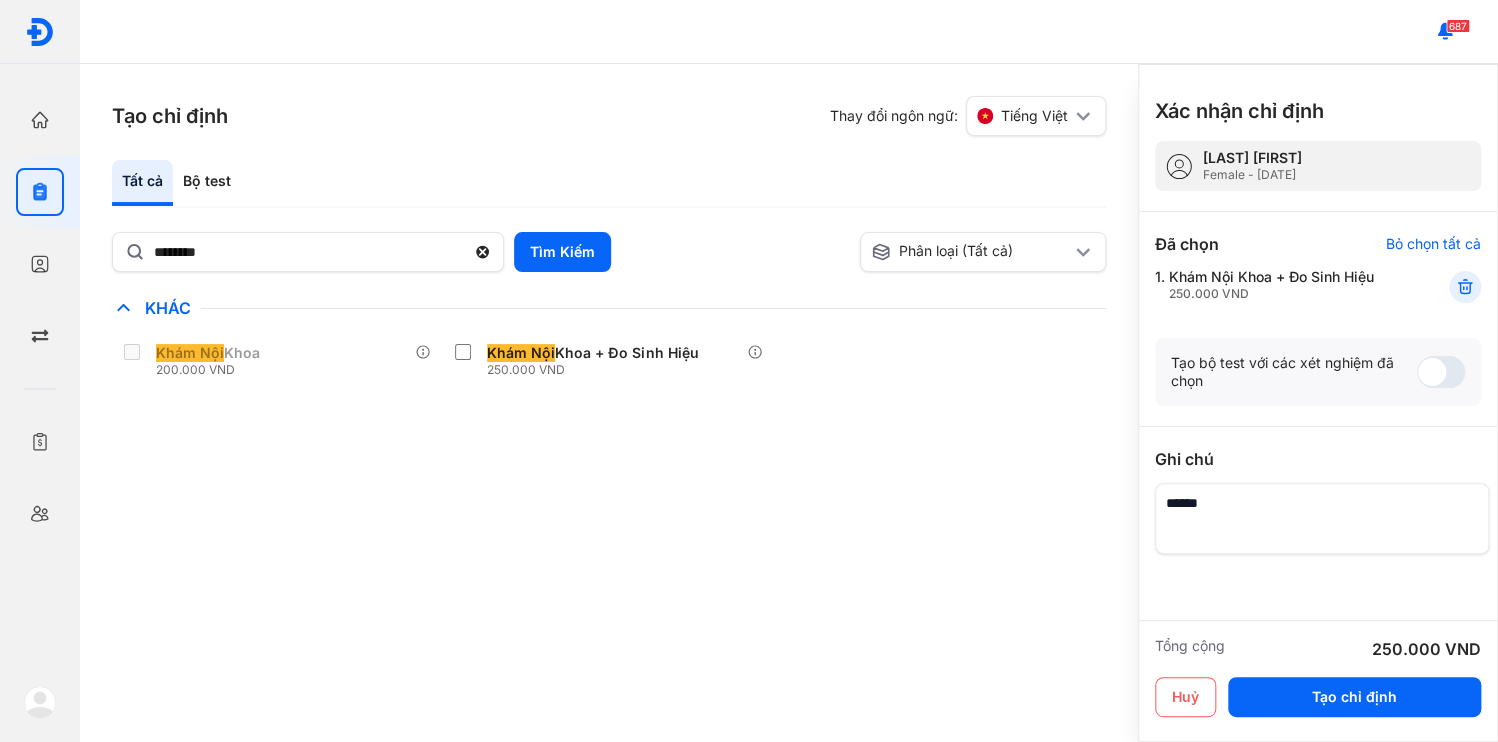 click at bounding box center [1322, 518] 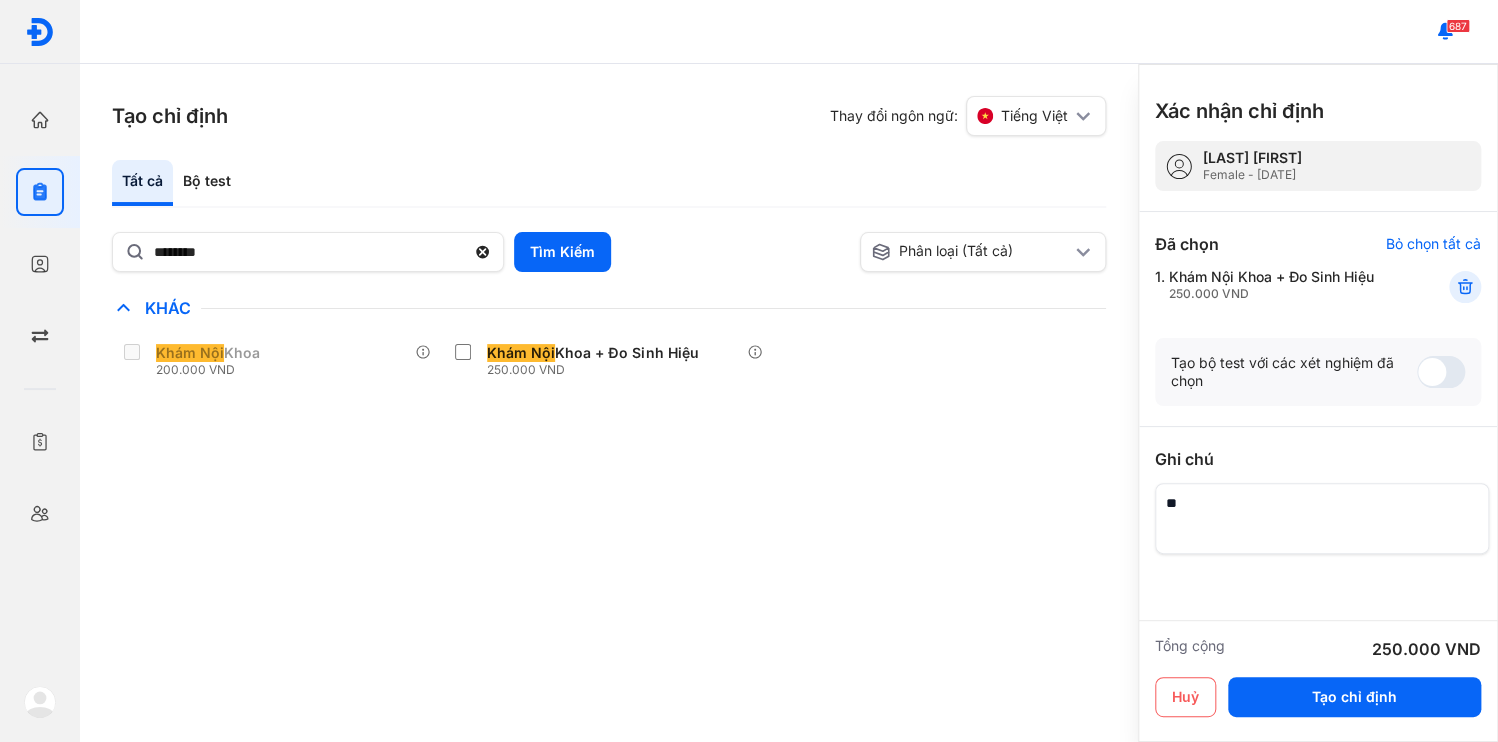 type on "*" 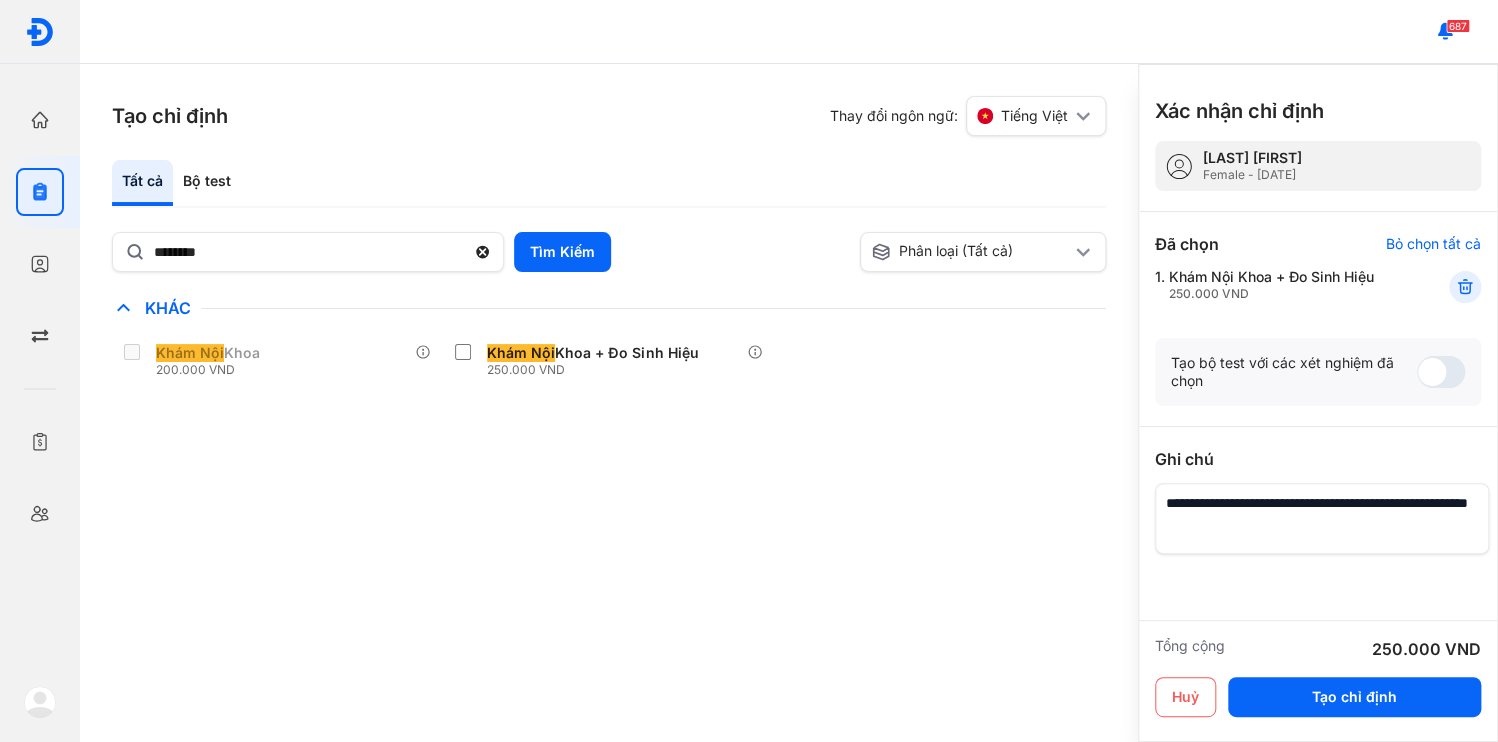 drag, startPoint x: 1364, startPoint y: 430, endPoint x: 1475, endPoint y: 420, distance: 111.44954 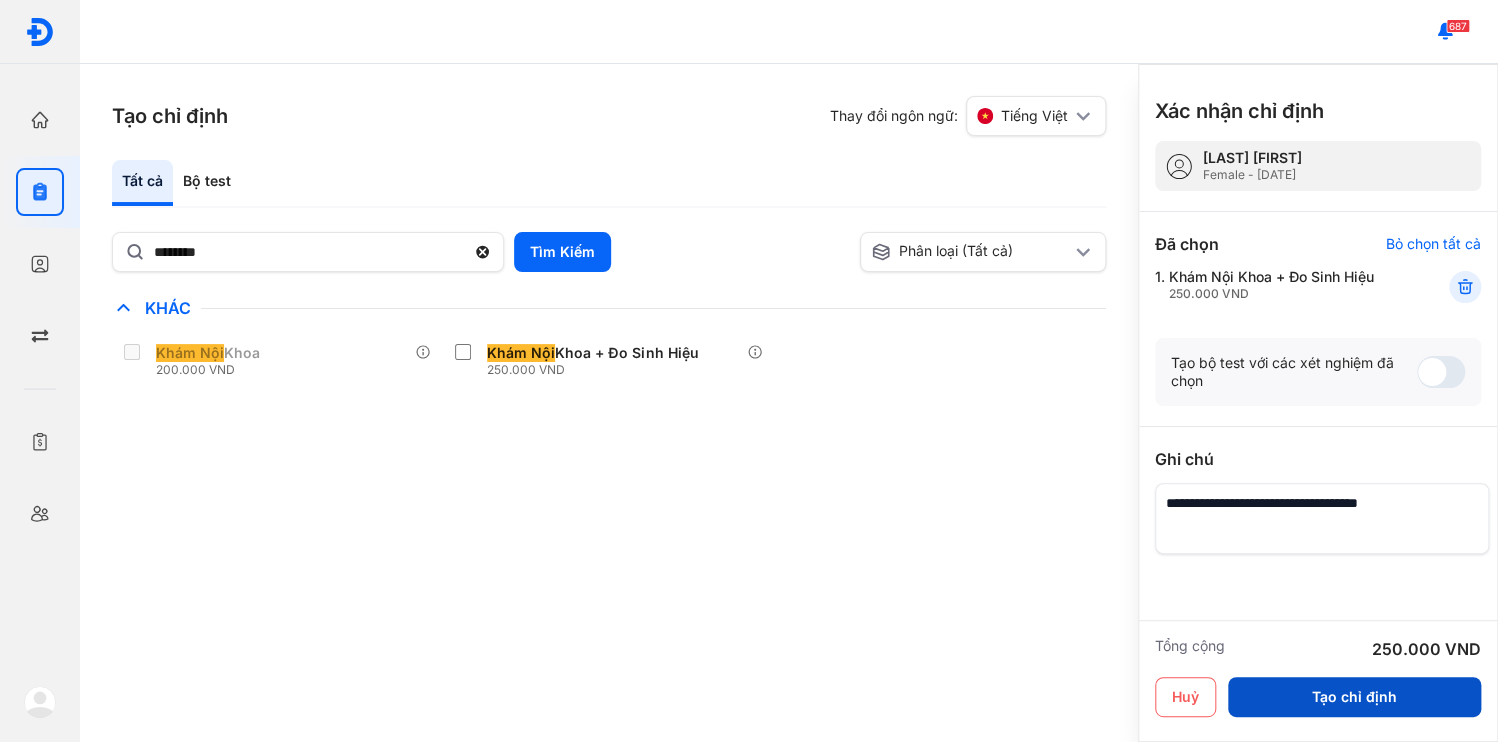 type on "**********" 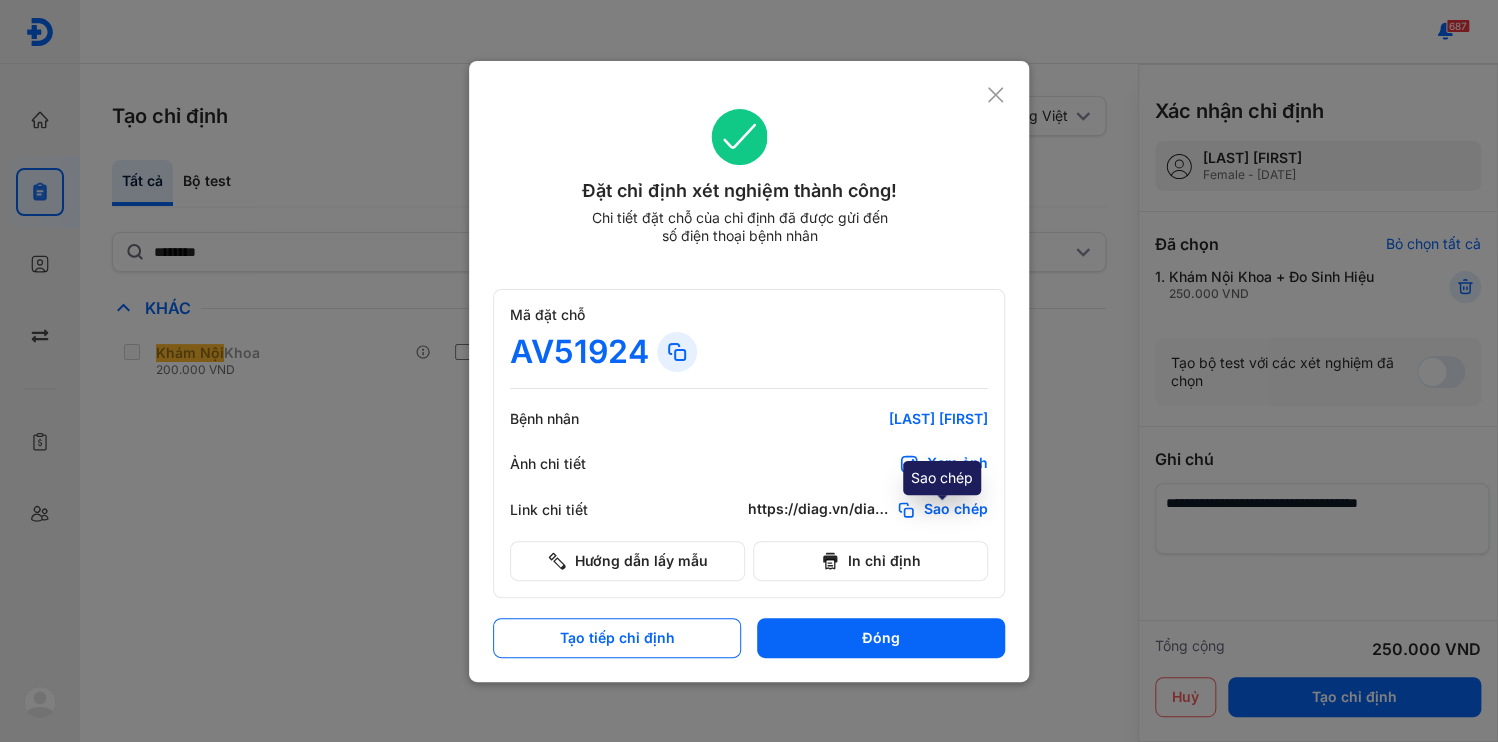 click on "Sao chép" 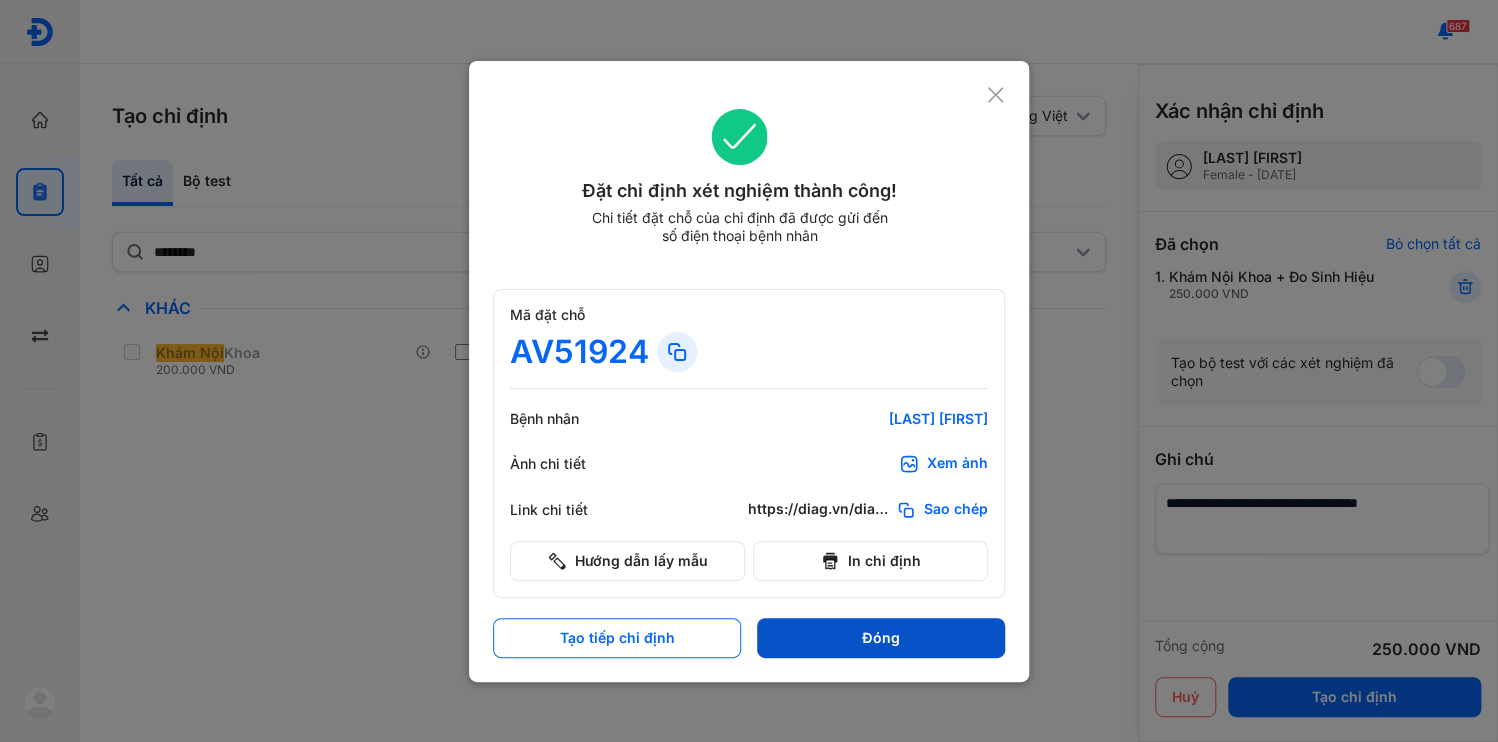 click on "Đóng" at bounding box center (881, 638) 